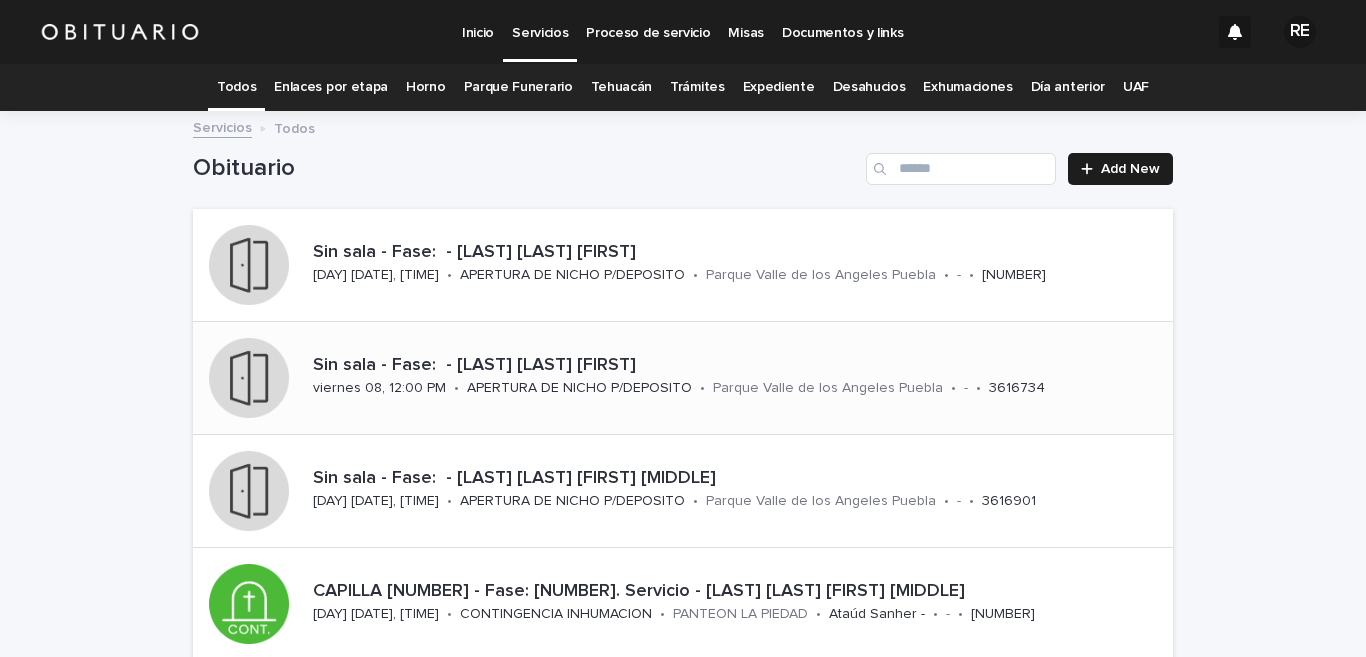 scroll, scrollTop: 0, scrollLeft: 0, axis: both 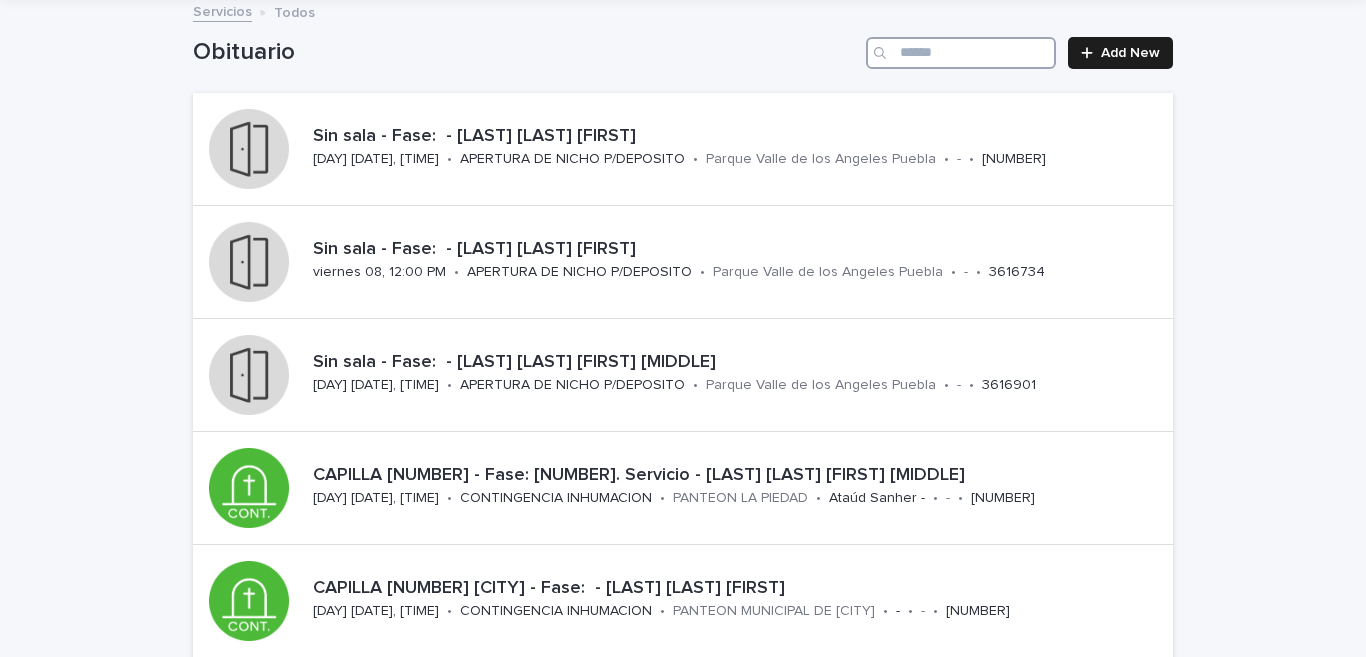 click at bounding box center [961, 53] 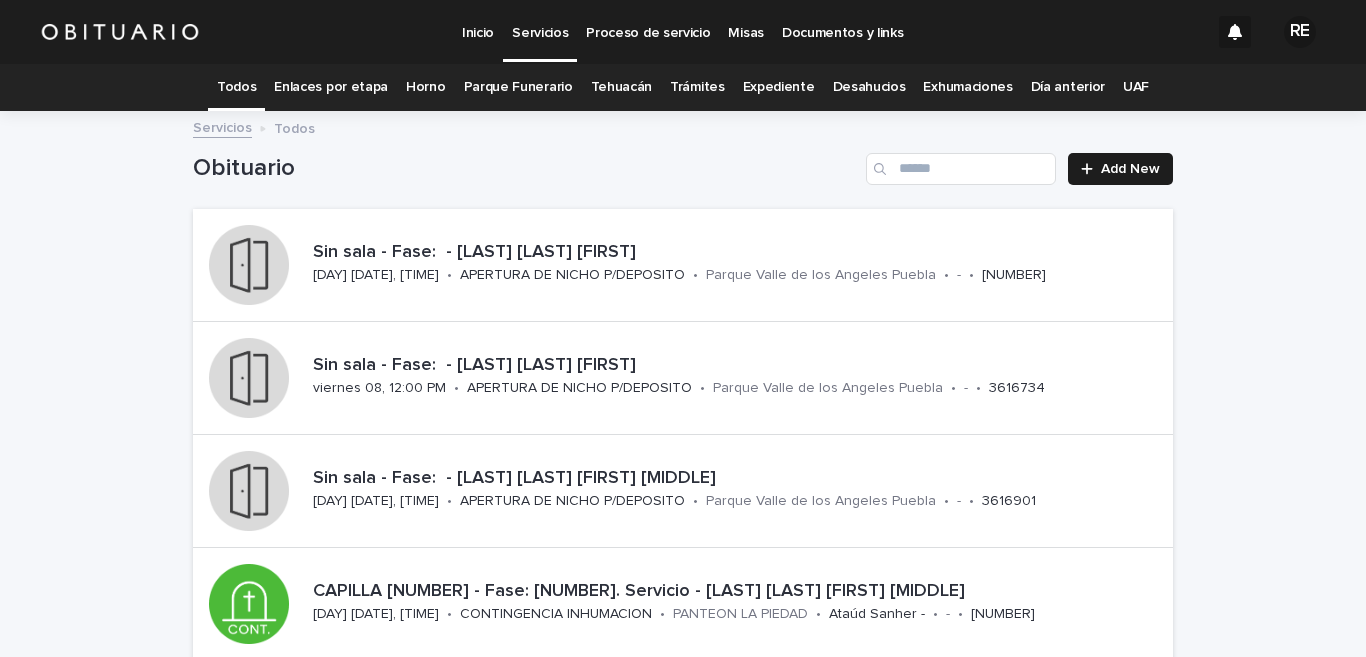 click on "Expediente" at bounding box center (779, 87) 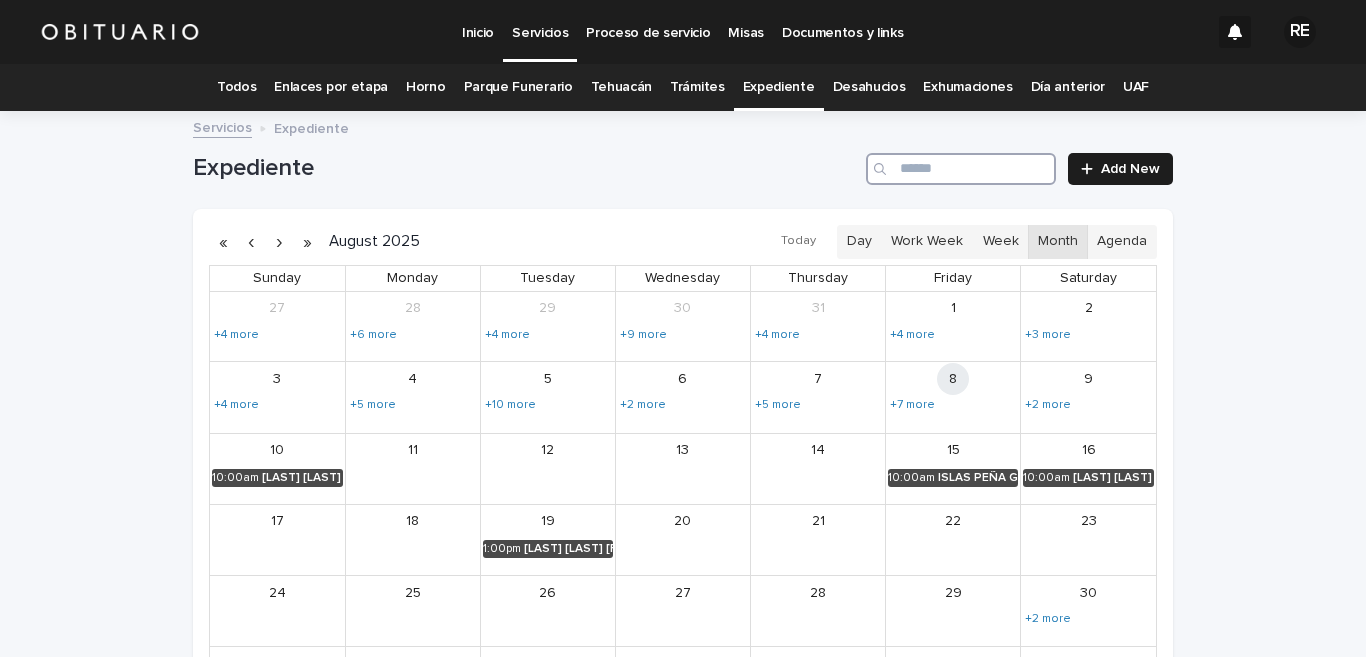 click at bounding box center [961, 169] 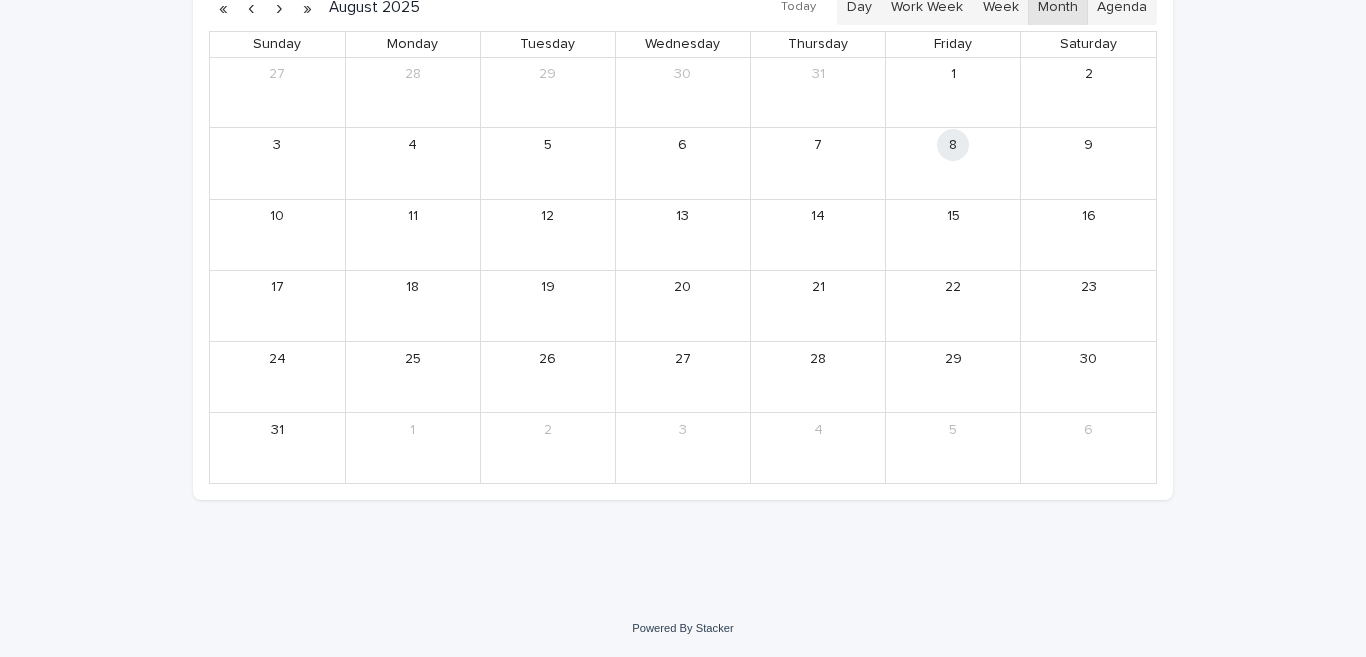 scroll, scrollTop: 0, scrollLeft: 0, axis: both 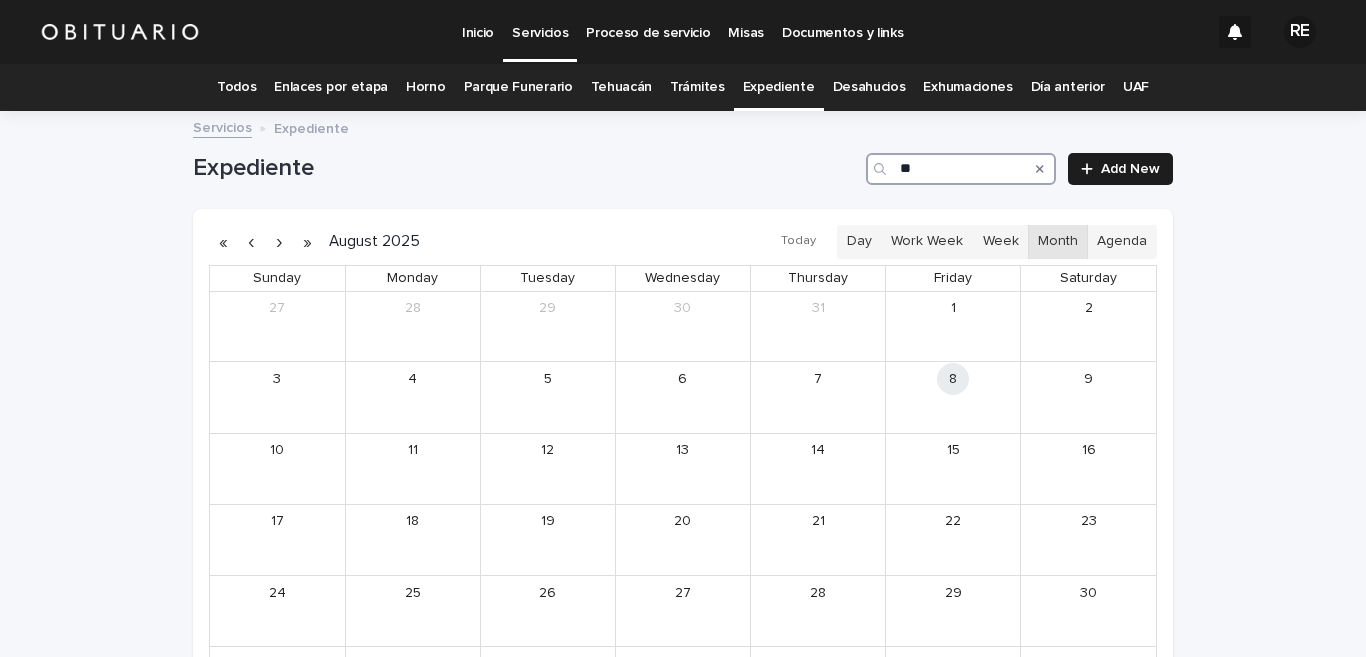 type on "*" 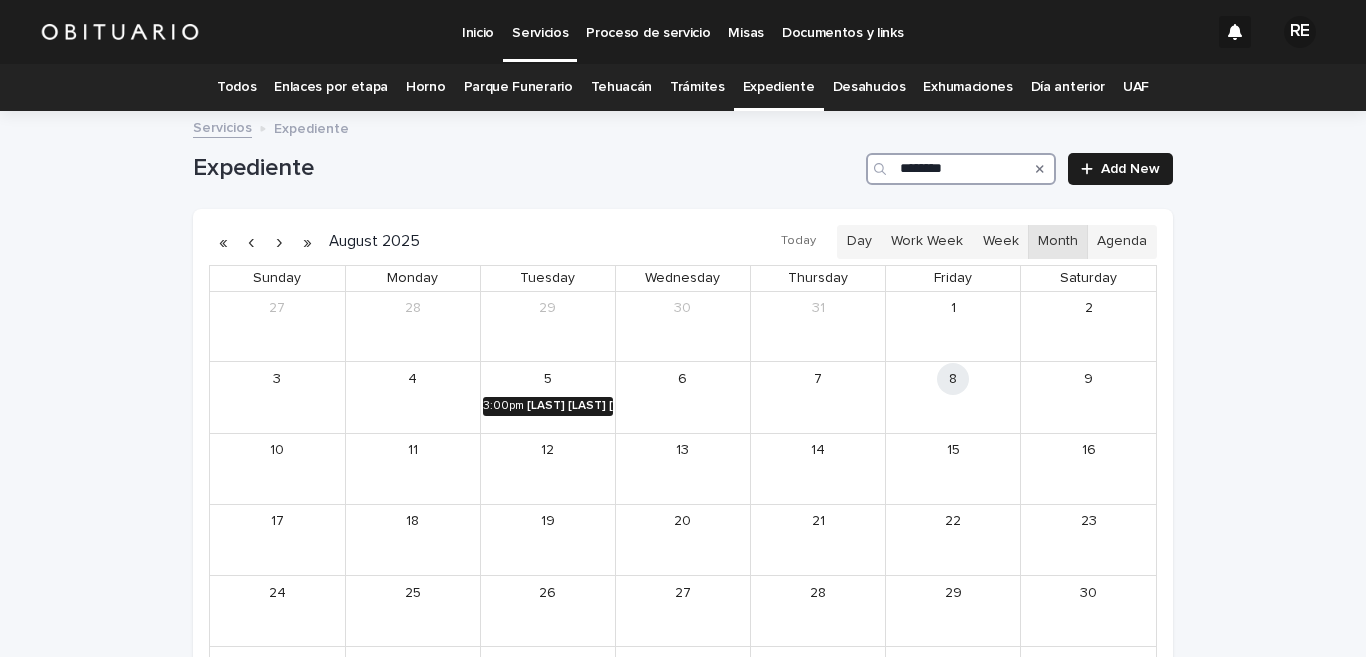 click on "[LAST] [LAST] [FIRST] [MIDDLE]" at bounding box center (570, 406) 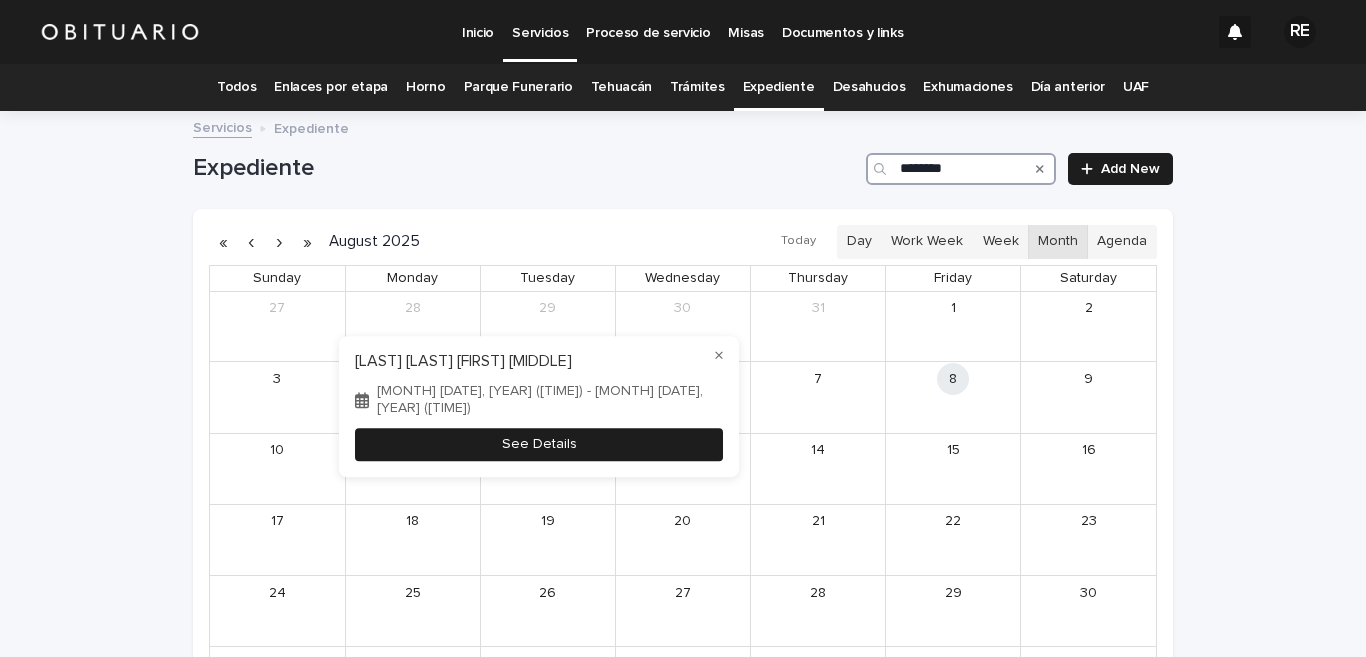 type on "********" 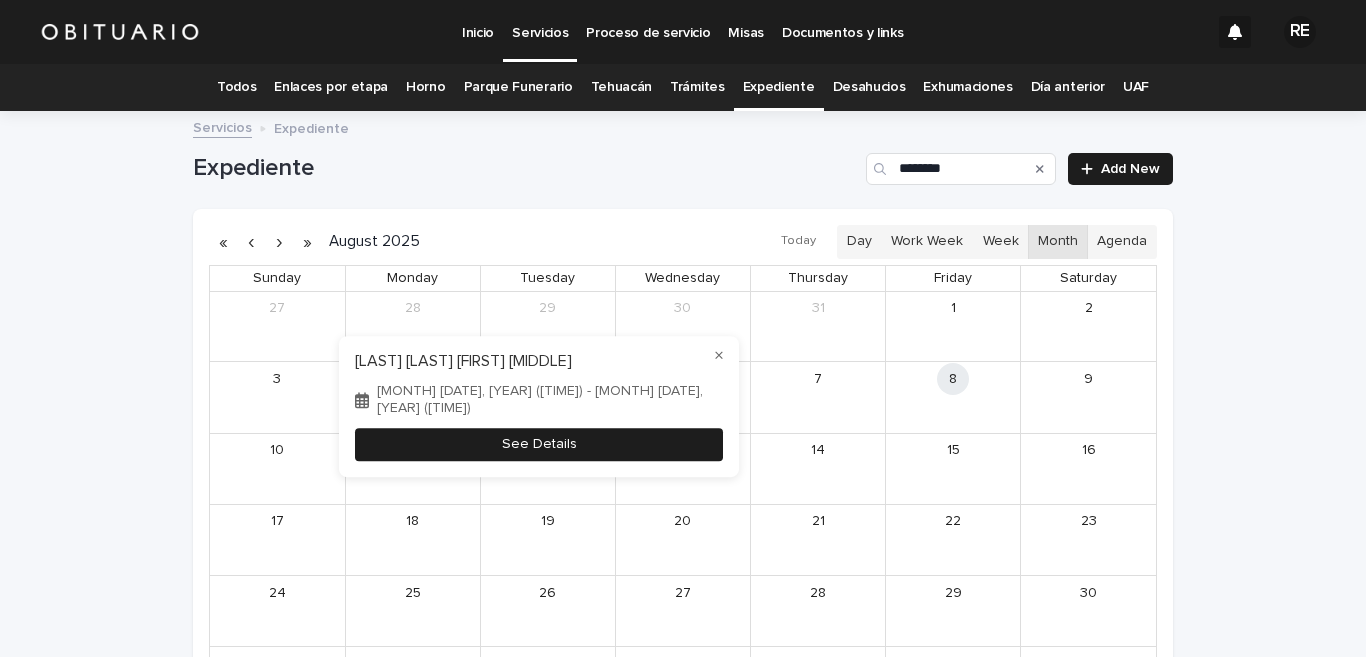 click on "See Details" at bounding box center (539, 445) 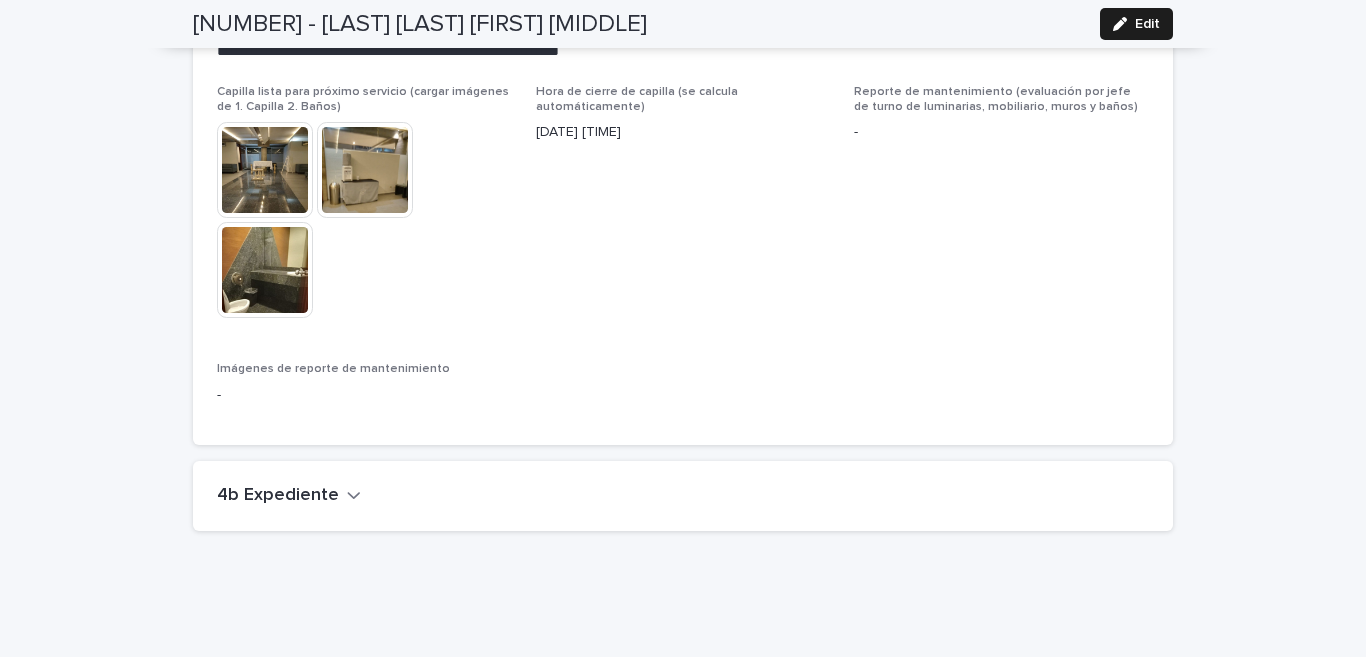 scroll, scrollTop: 4877, scrollLeft: 0, axis: vertical 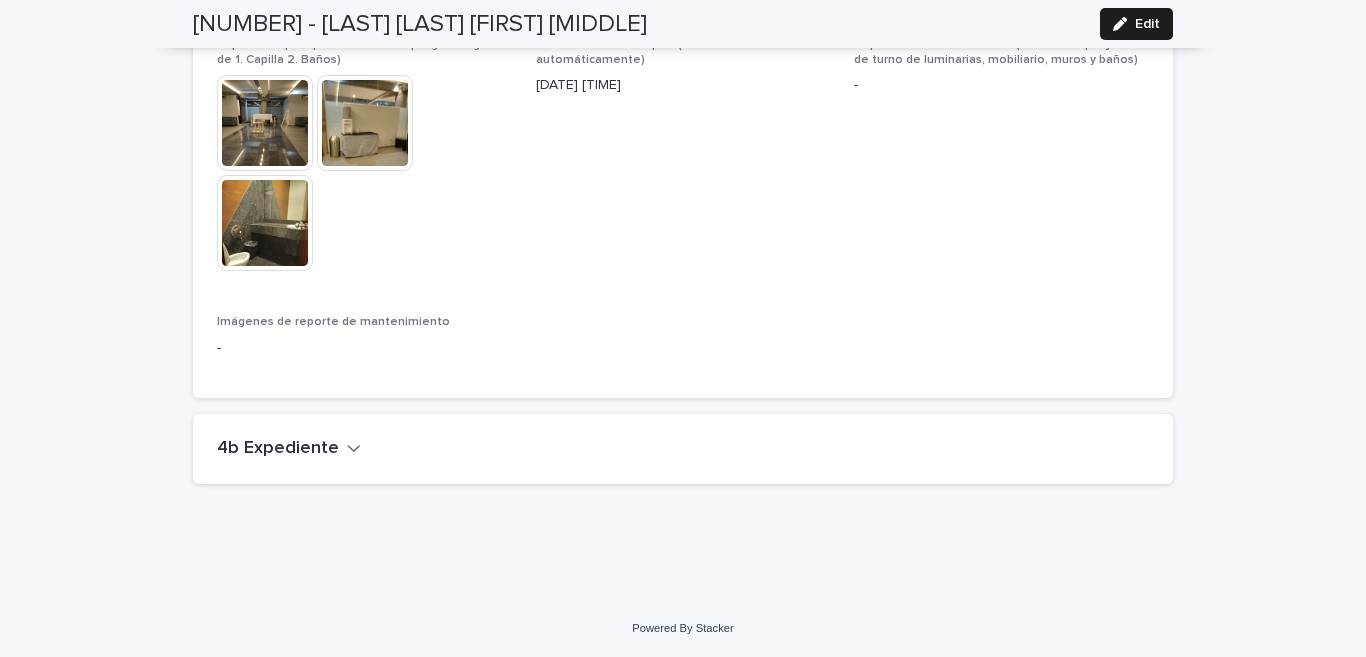 click 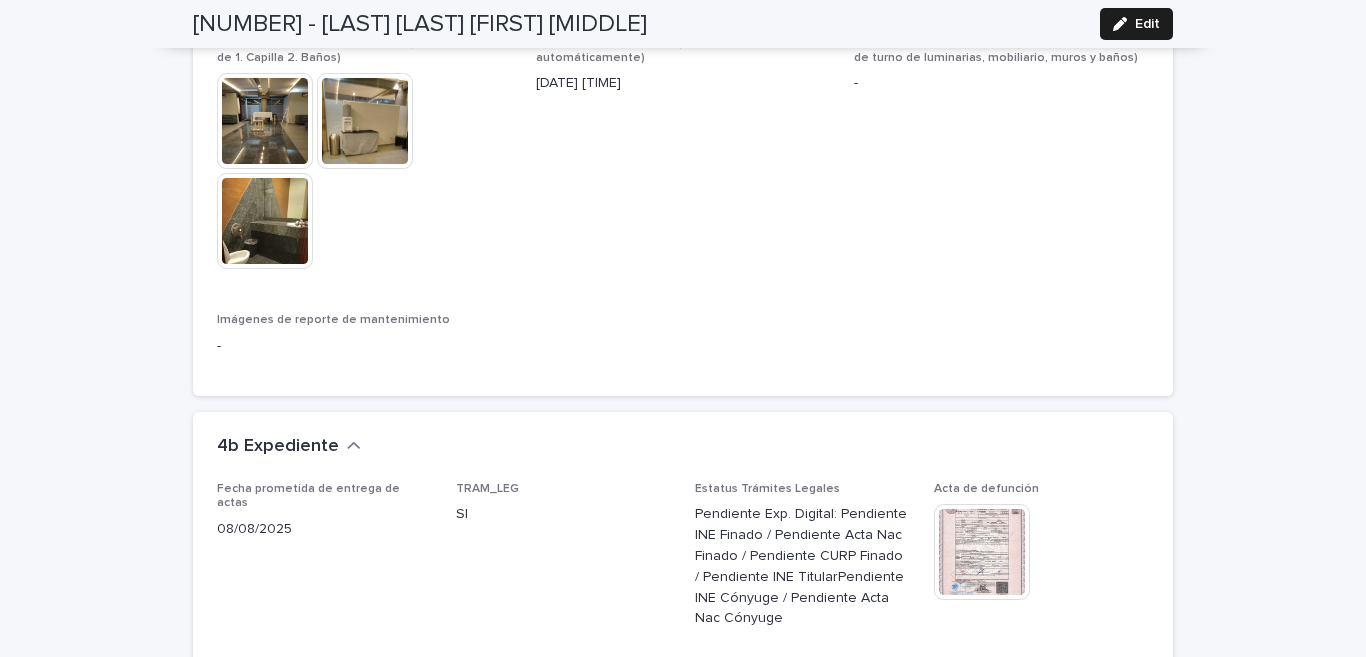 scroll, scrollTop: 5369, scrollLeft: 0, axis: vertical 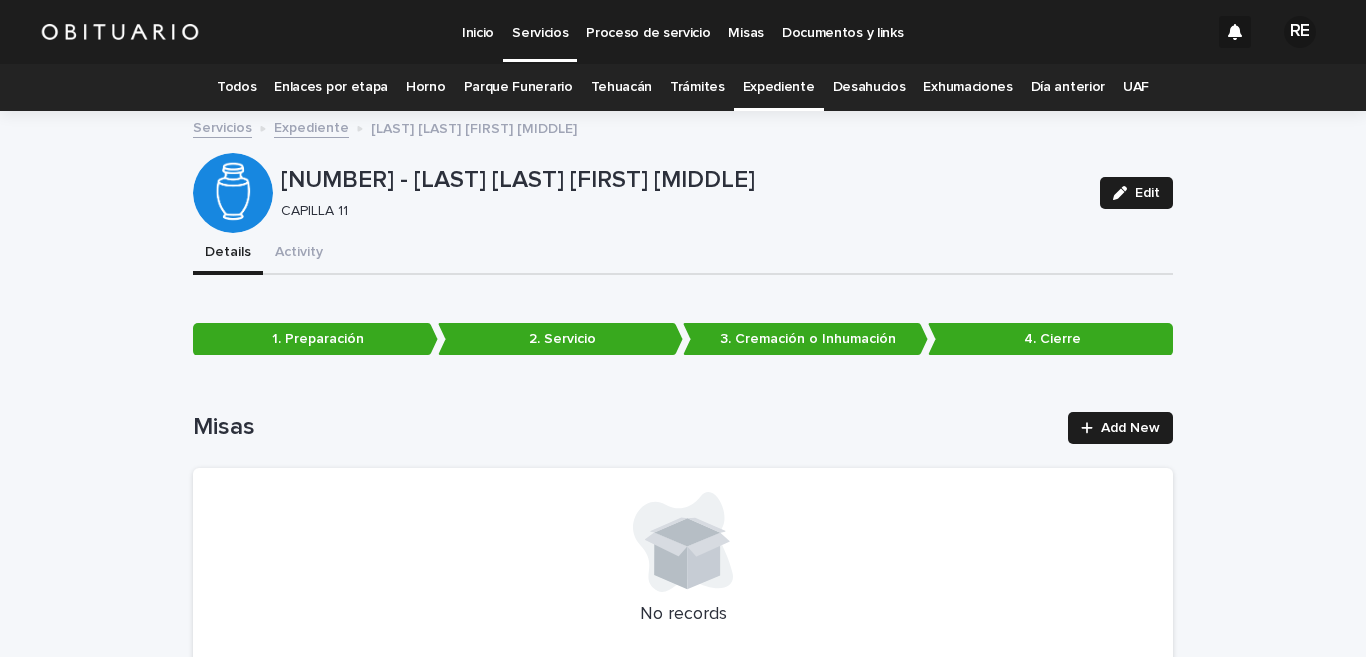 click on "Todos" at bounding box center (236, 87) 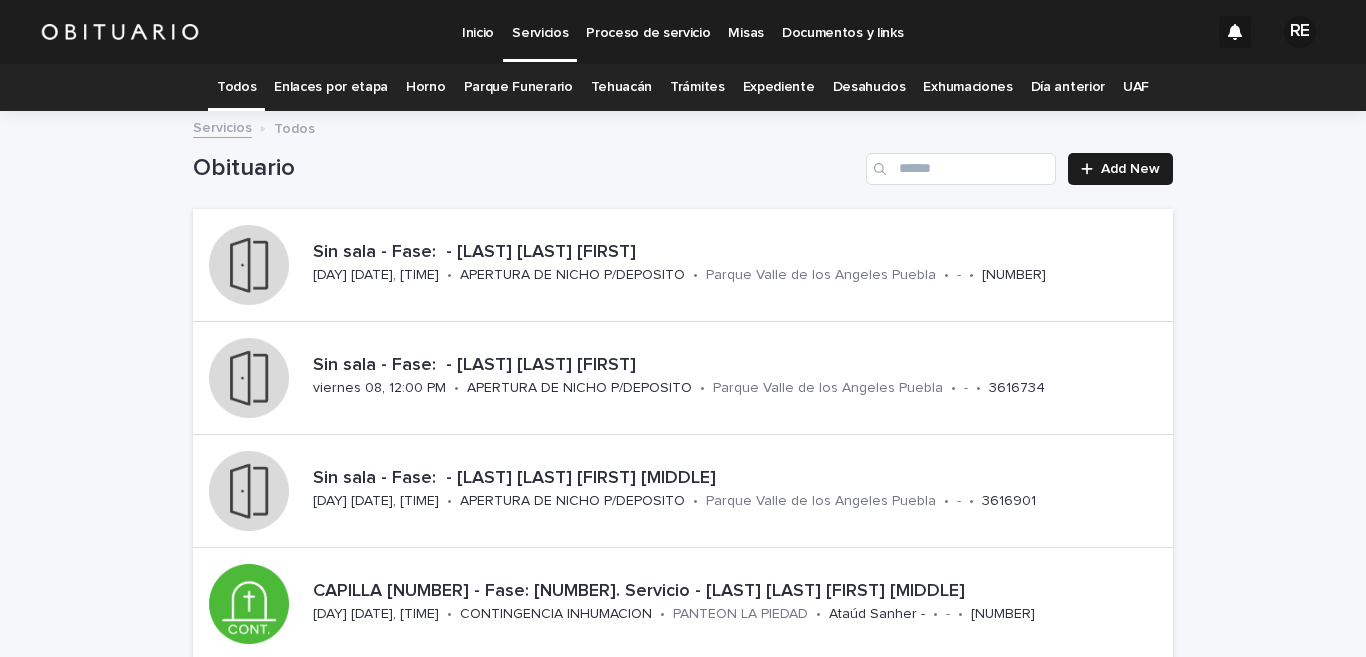 scroll, scrollTop: 0, scrollLeft: 0, axis: both 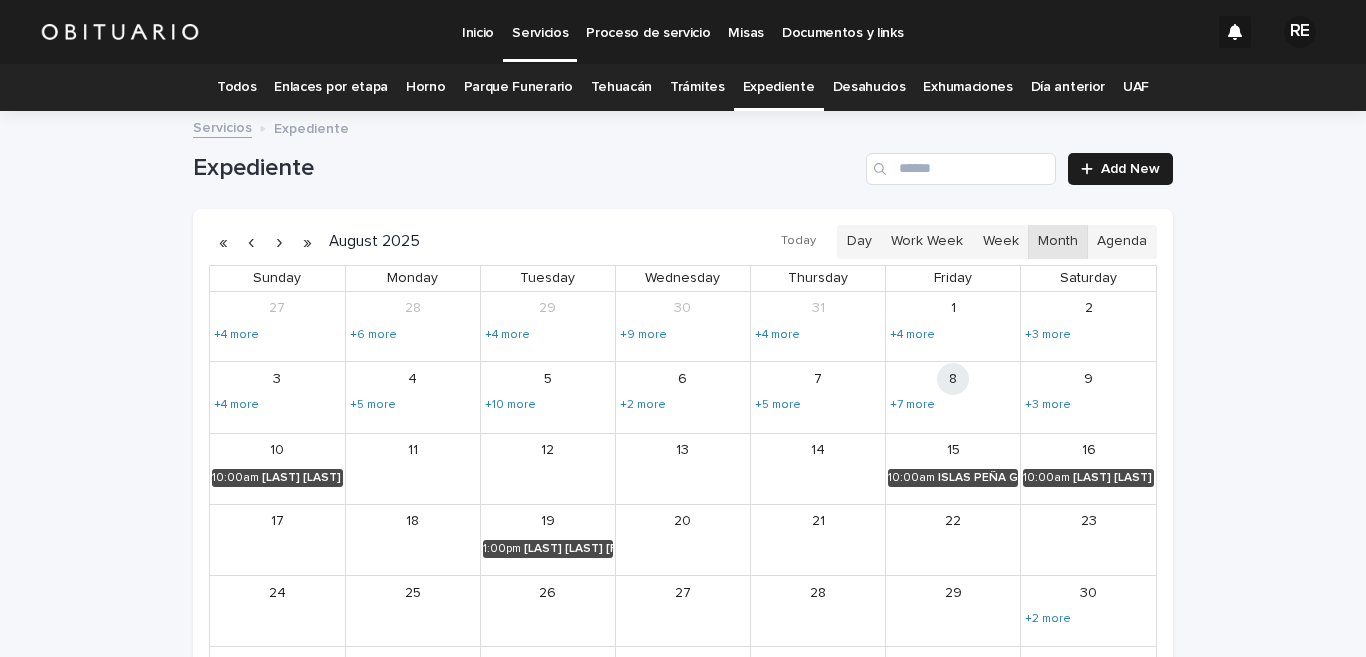click on "+3 more" at bounding box center (1088, 404) 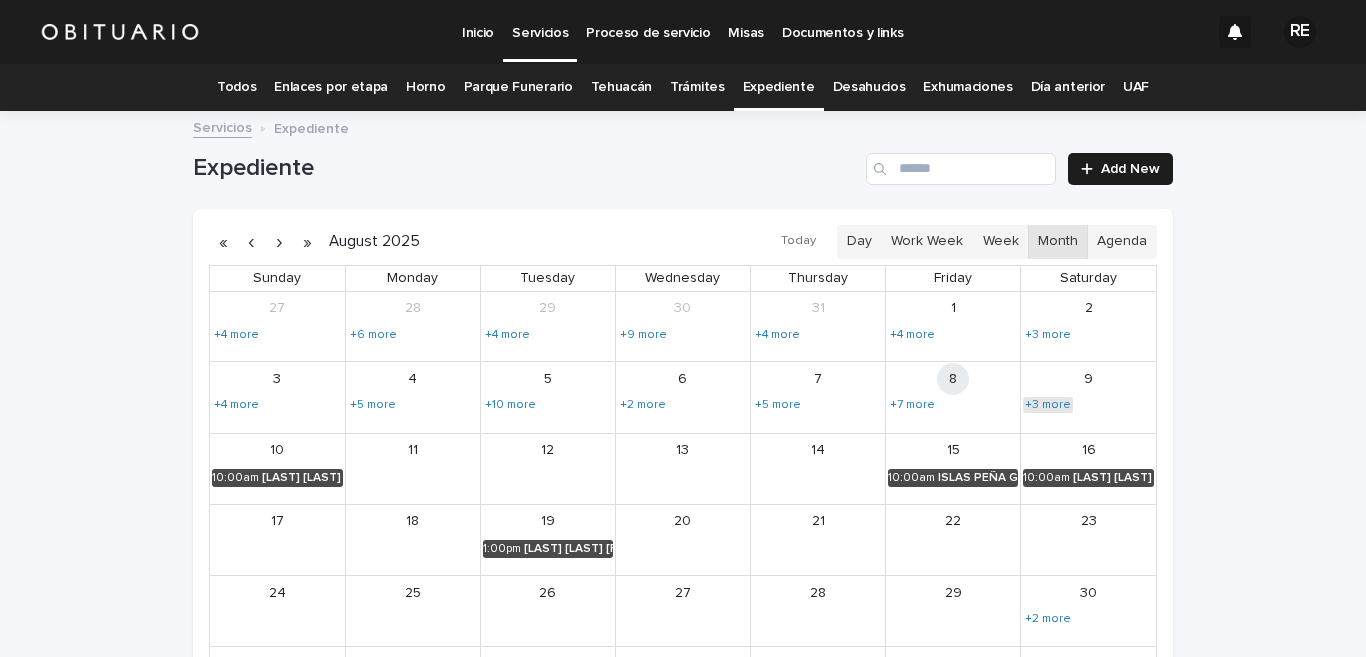 click on "+3 more" at bounding box center (1048, 405) 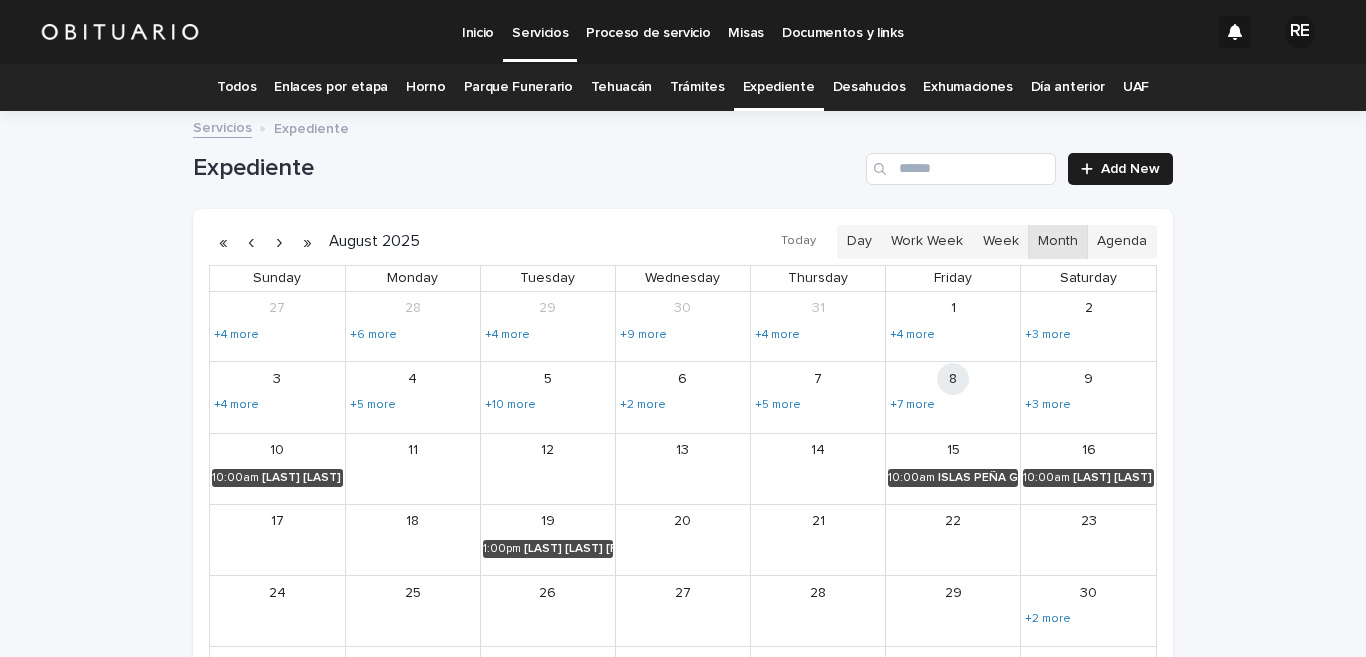 click on "Loading... Saving… Loading... Saving… Expediente Add New [MONTH] [YEAR] Today Day Work Week Week Month Agenda Sunday Monday Tuesday Wednesday Thursday Friday Saturday [DATE] [TIME] [LAST] [LAST] [FIRST] [TIME] [LAST] [LAST] [FIRST] [TIME] [LAST] [LAST] [FIRST] [TIME] [LAST] [LAST] [FIRST] [MIDDLE] [MIDDLE] +4 more [DATE] [TIME] [LAST] [LAST] [FIRST] [MIDDLE]  [TIME] [LAST] [LAST] [FIRST] [MIDDLE] [MIDDLE]  [TIME] [LAST] [LAST] [FIRST] [MIDDLE] [TIME] [LAST] [LAST] [FIRST] [MIDDLE] [TIME] [LAST] [LAST] [FIRST] [MIDDLE] +6 more [DATE] [TIME] [LAST] [LAST] [FIRST] [MIDDLE] [TIME] [LAST] [LAST] [FIRST] [MIDDLE] [TIME] [LAST] [LAST] [FIRST] [MIDDLE] [TIME] [LAST] [LAST] [FIRST] +4 more [DATE] [TIME] [LAST] [LAST] [FIRST] [MIDDLE] [TIME] [LAST] [LAST] [FIRST] [MIDDLE]  [TIME] [LAST] [LAST] [FIRST] [MIDDLE] [TIME] [LAST] [LAST] [FIRST] [MIDDLE] [TIME] [LAST] [LAST] [FIRST] [MIDDLE] [TIME] [LAST] [LAST] [FIRST] [MIDDLE] +9 more [DATE] [TIME] [LAST] [LAST] [FIRST] [MIDDLE] [TIME] [TIME] [TIME] [DATE] [TIME] [LAST] [LAST] [FIRST] [MIDDLE]" at bounding box center (683, 474) 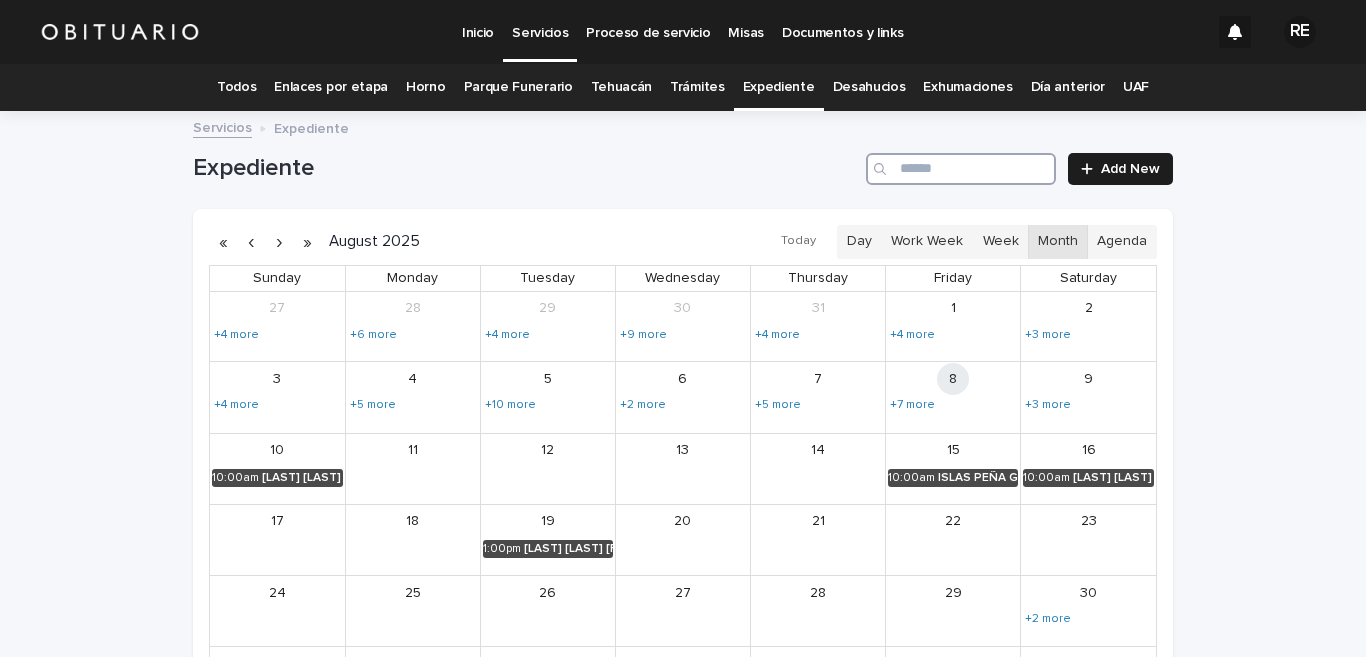 click at bounding box center [961, 169] 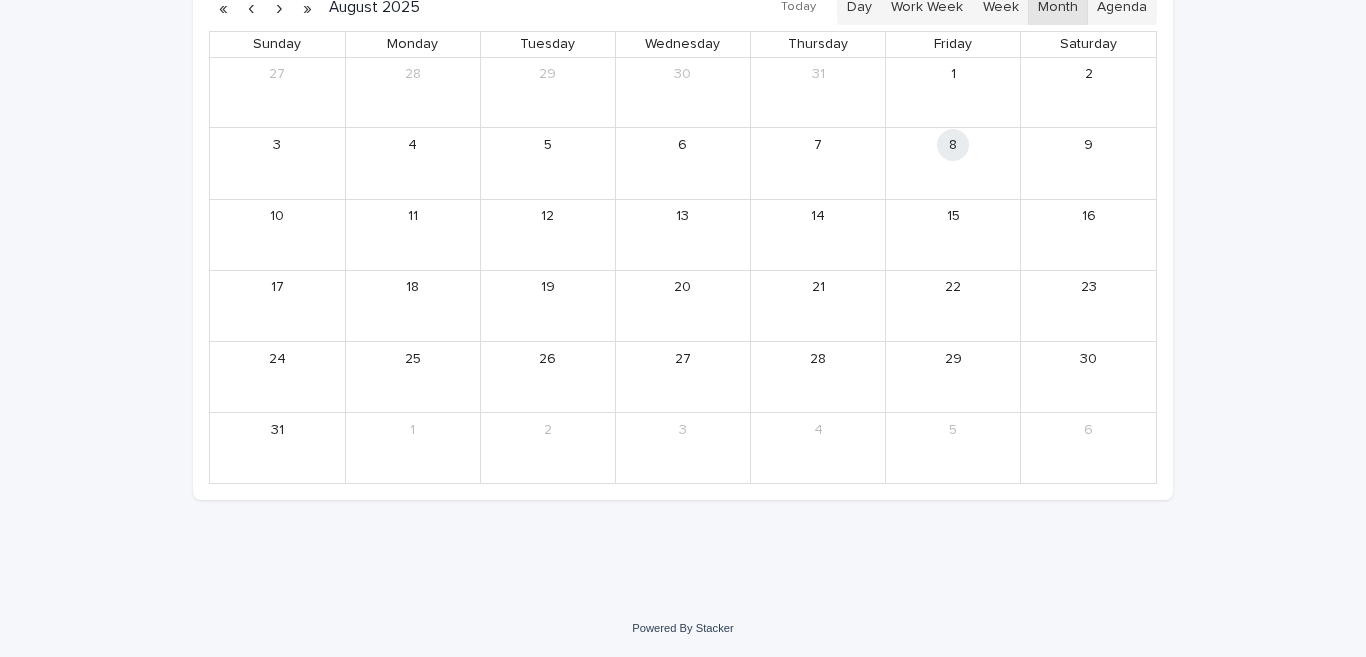 scroll, scrollTop: 0, scrollLeft: 0, axis: both 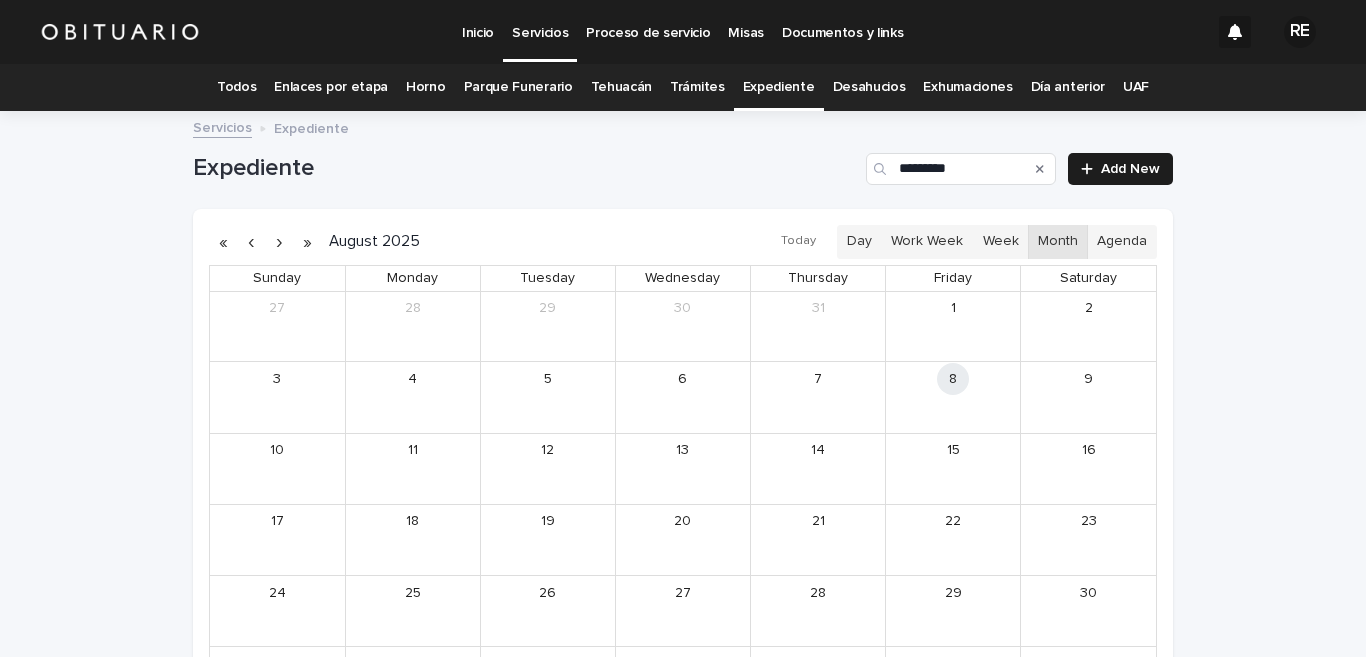 click at bounding box center (251, 242) 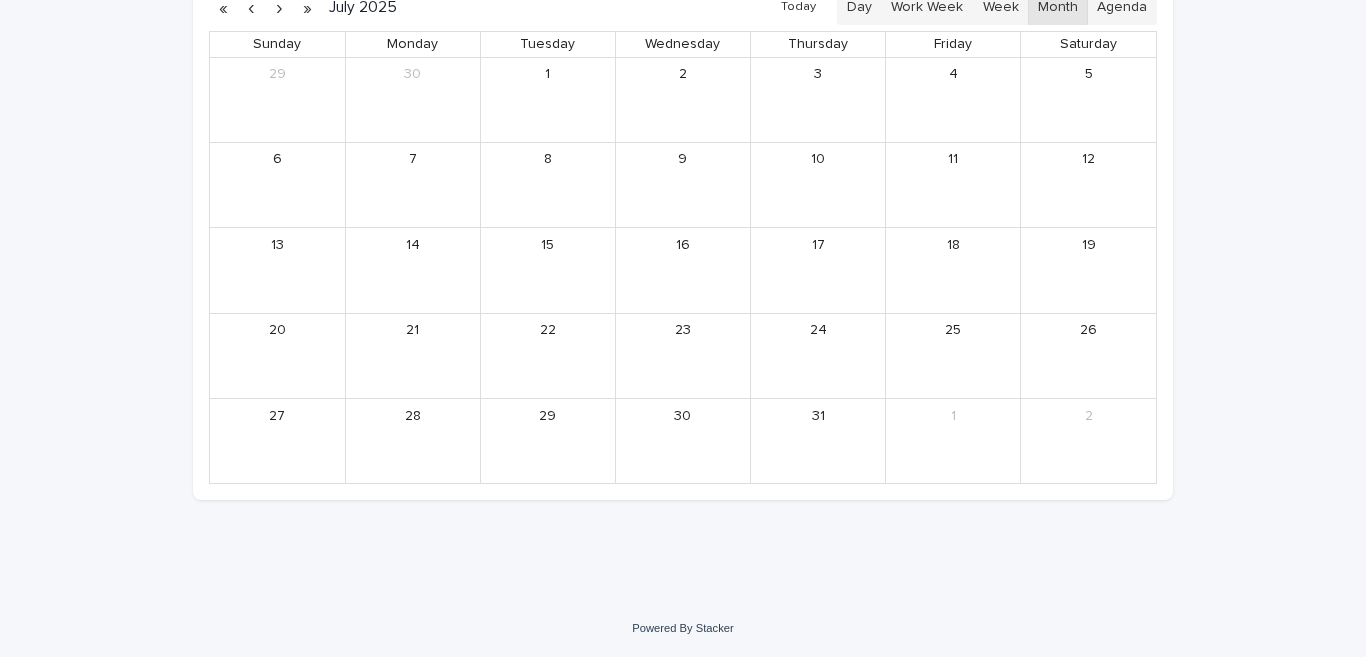 scroll, scrollTop: 0, scrollLeft: 0, axis: both 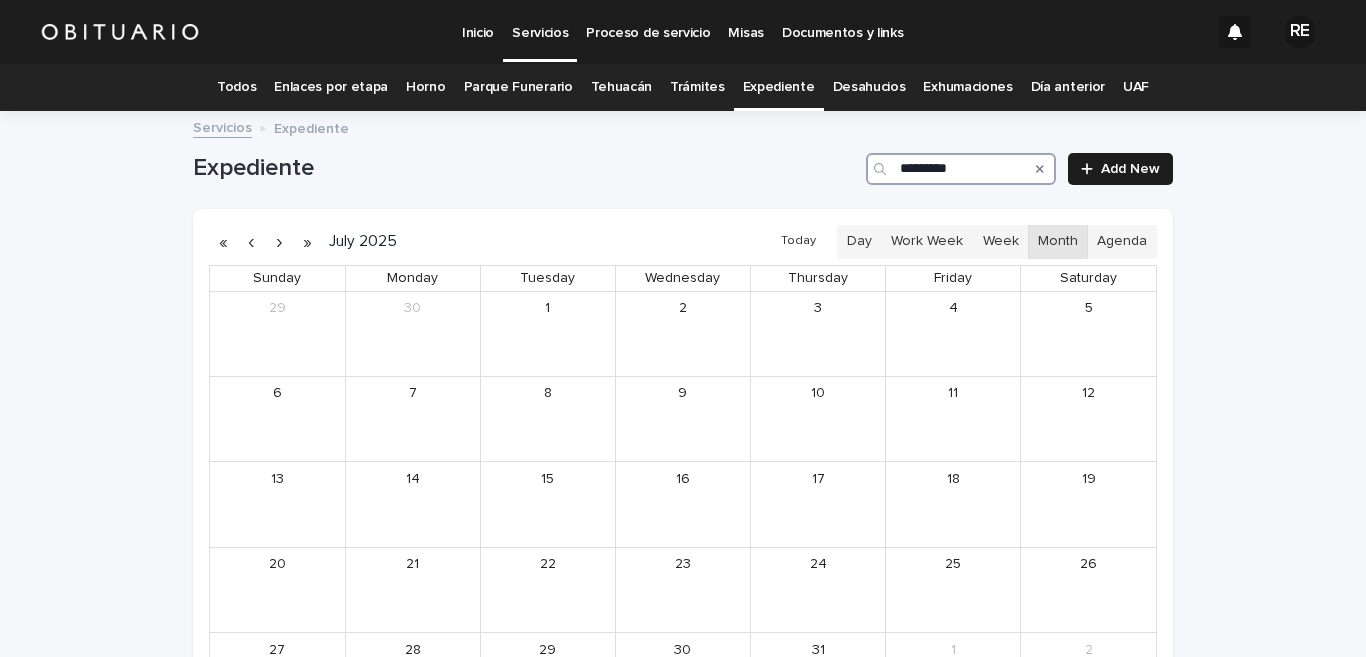 click on "*********" at bounding box center [961, 169] 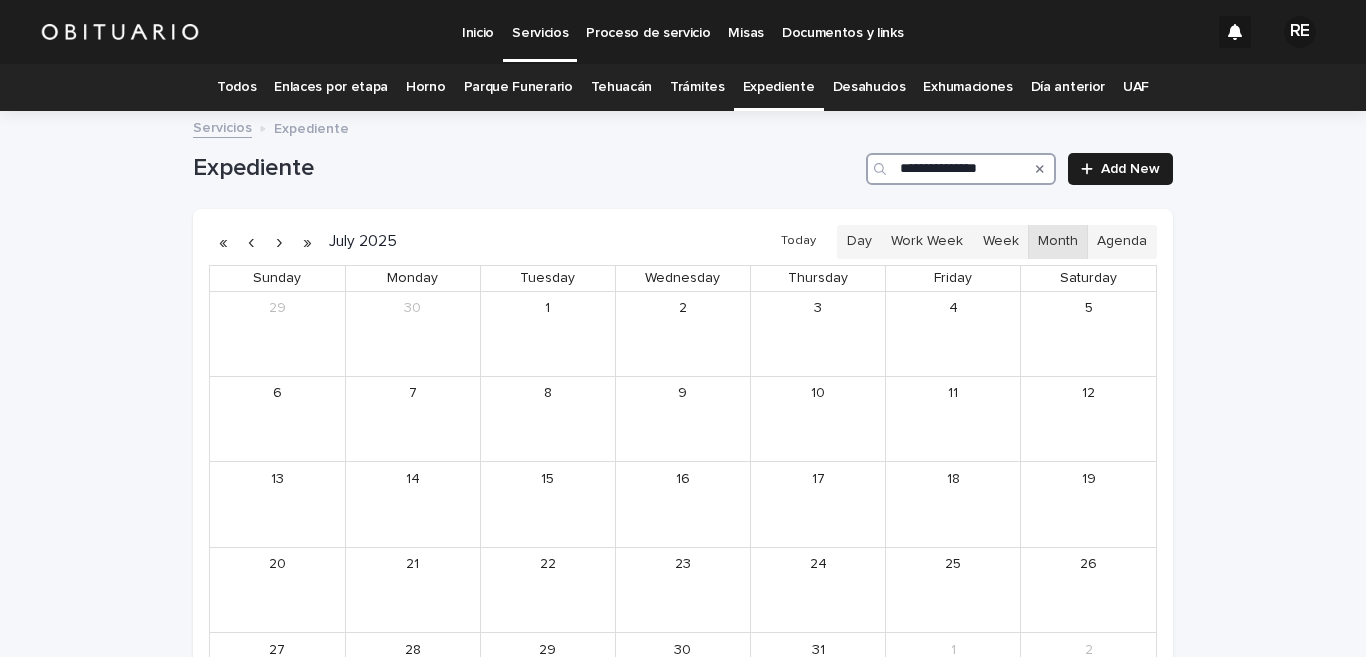 scroll, scrollTop: 0, scrollLeft: 2, axis: horizontal 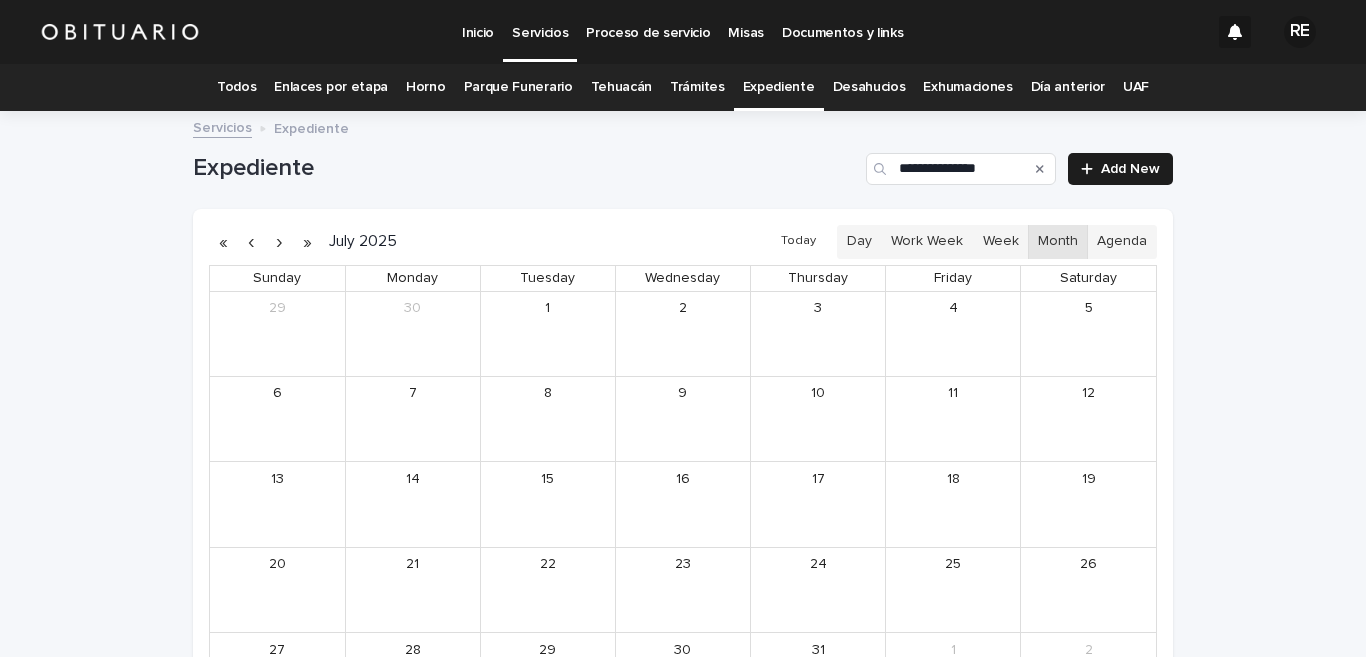 click at bounding box center (279, 242) 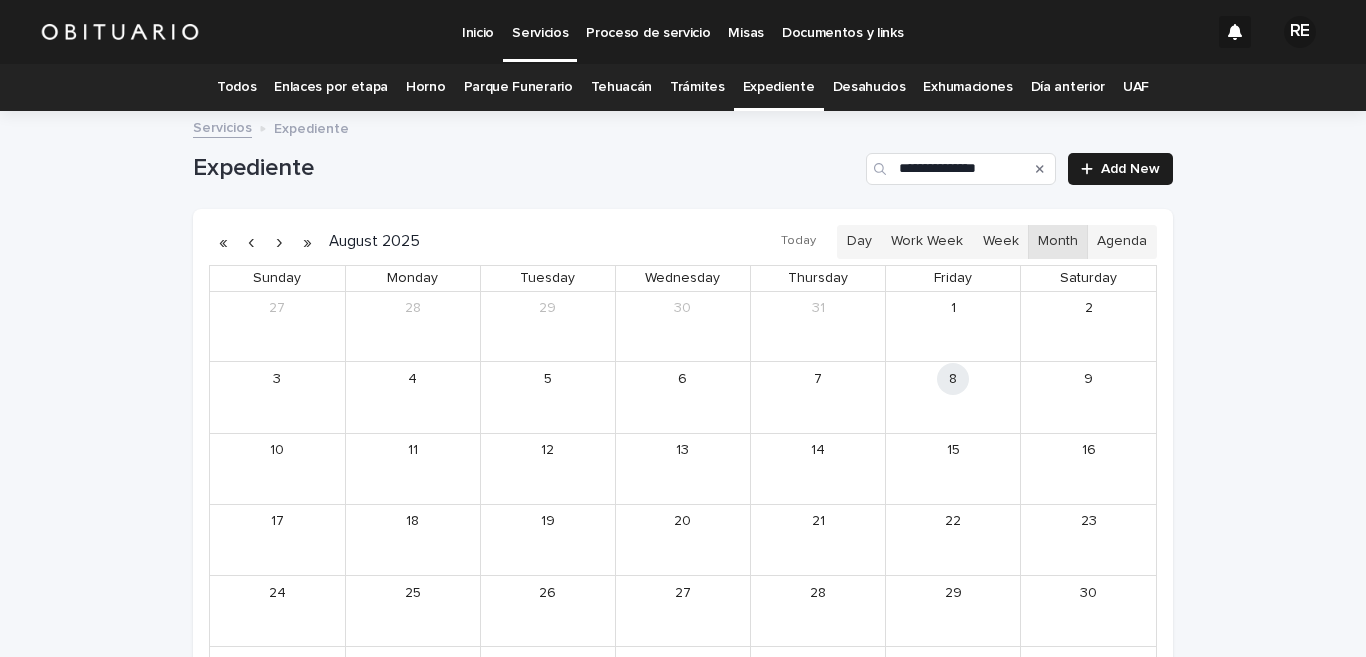 scroll, scrollTop: 0, scrollLeft: 0, axis: both 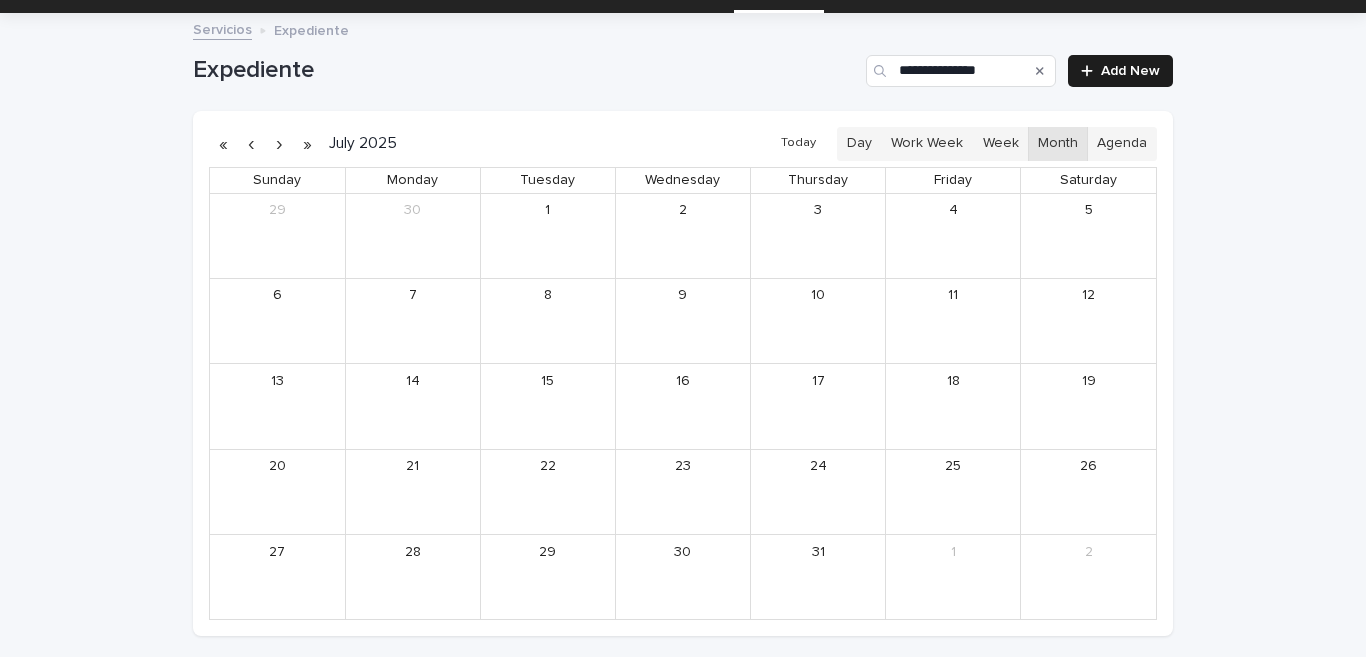 click on "24" at bounding box center (818, 492) 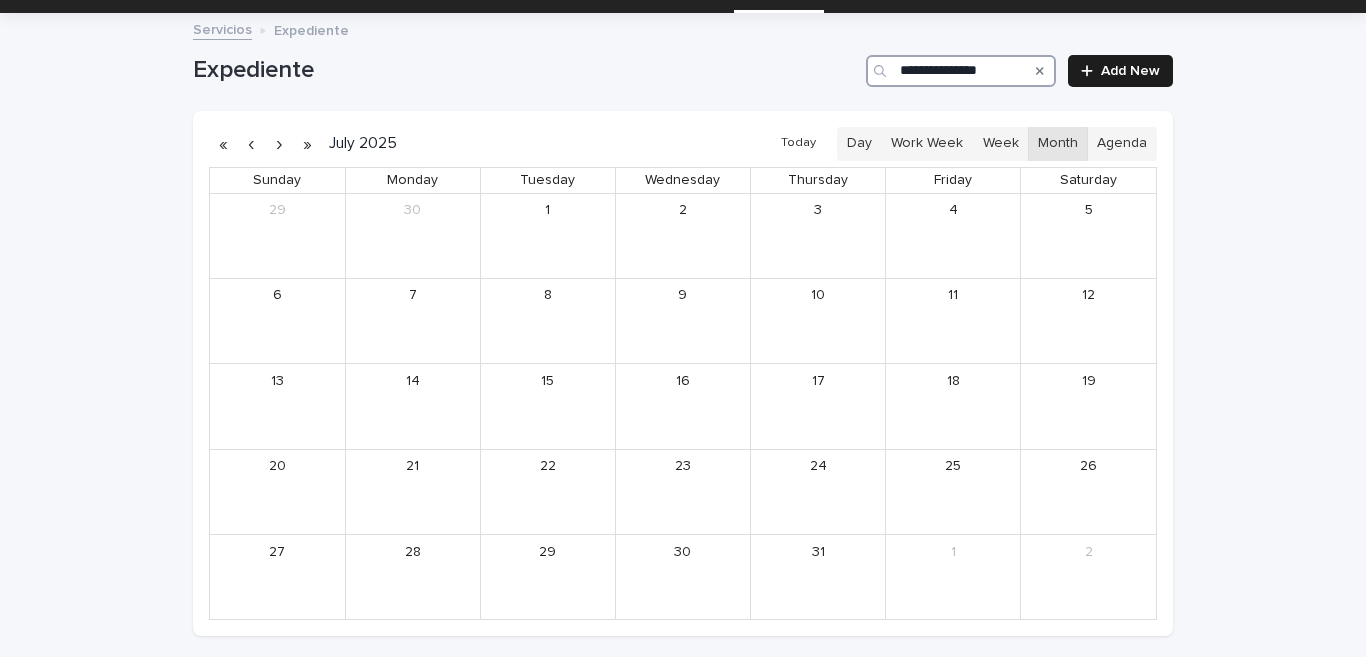 click on "**********" at bounding box center [961, 71] 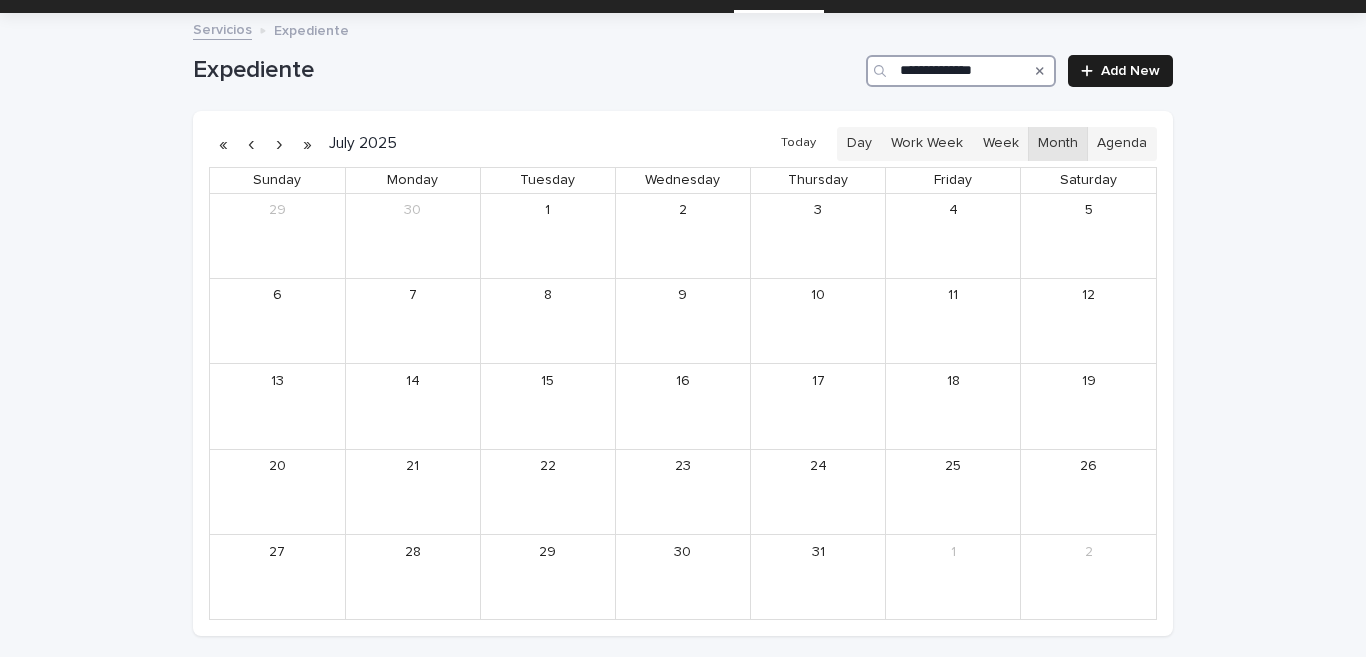 scroll, scrollTop: 99, scrollLeft: 0, axis: vertical 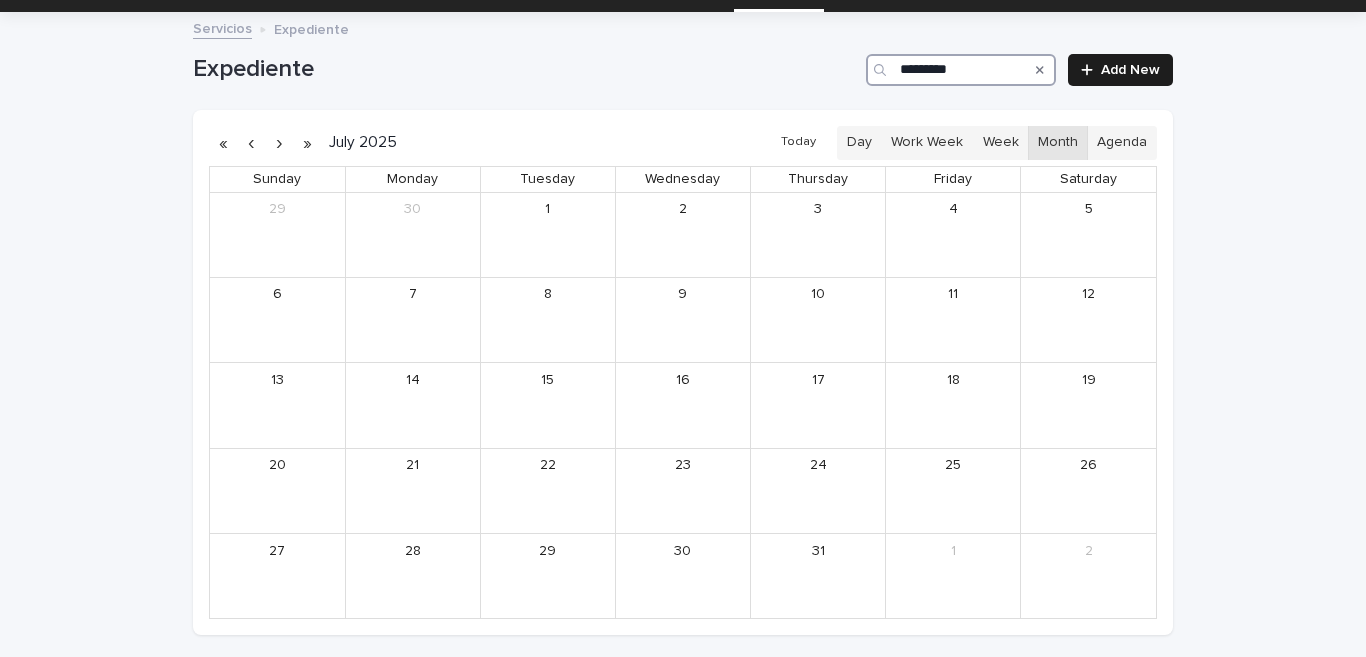 type on "*********" 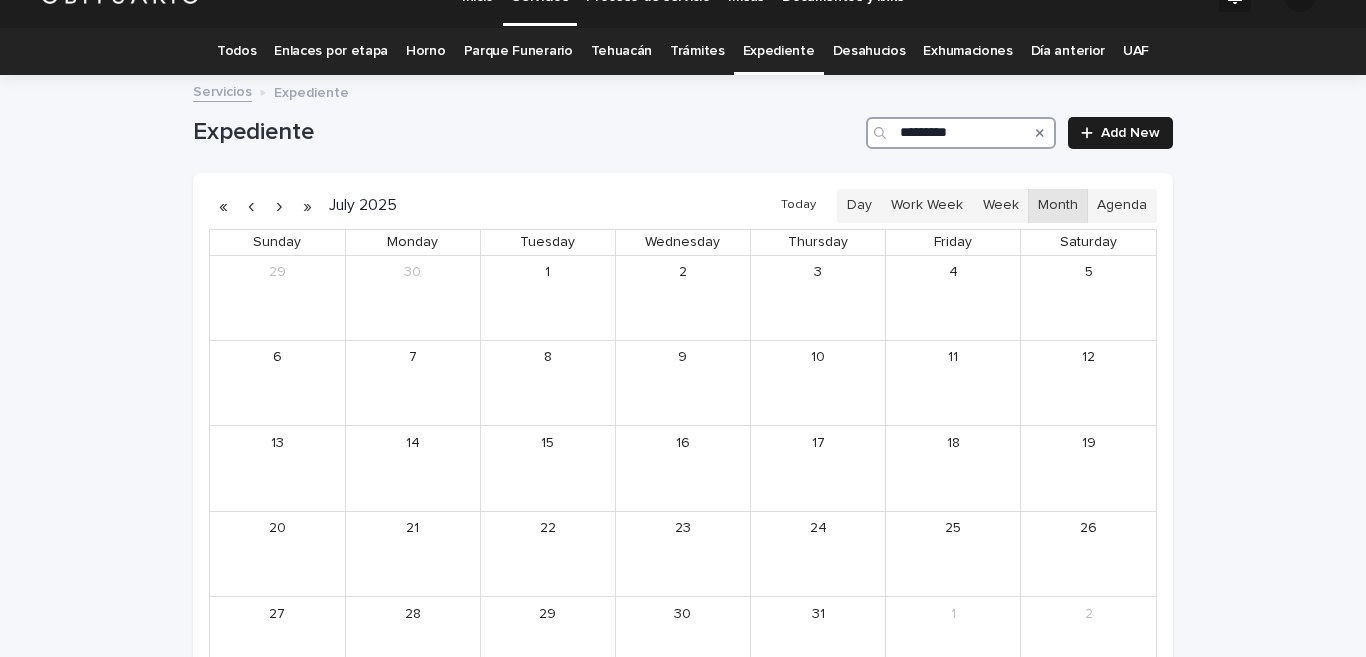 scroll, scrollTop: 0, scrollLeft: 0, axis: both 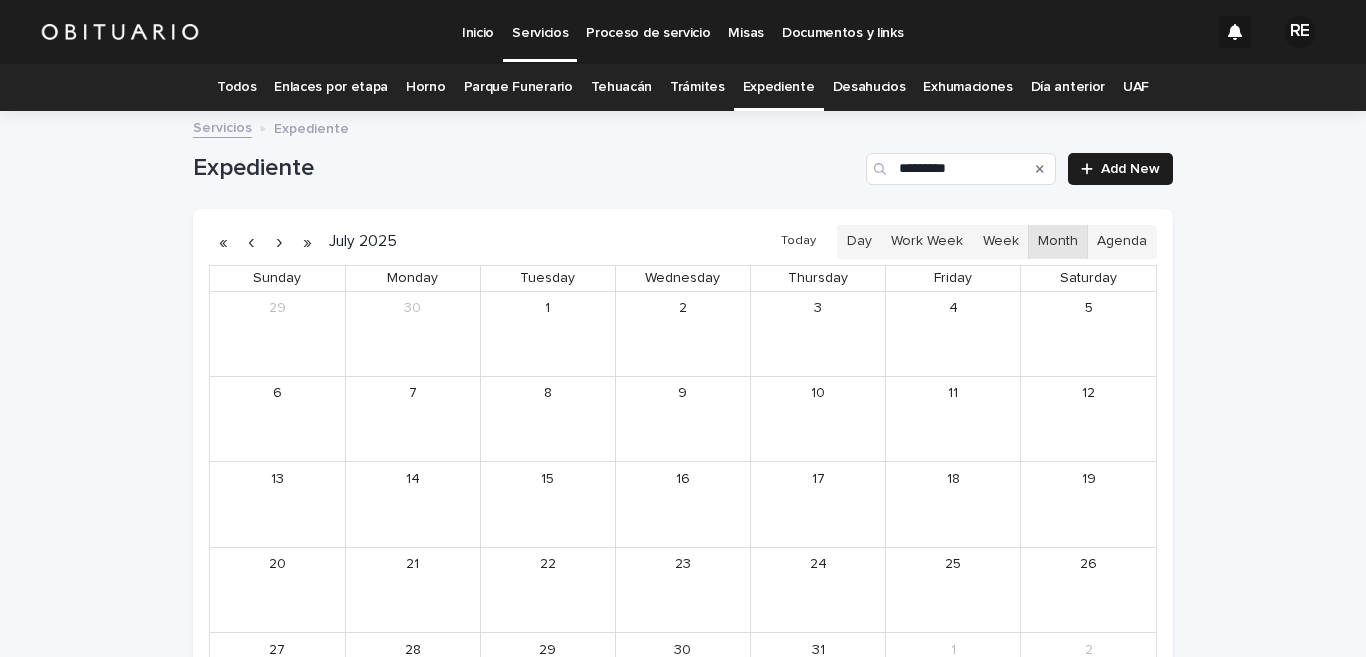 click at bounding box center [279, 242] 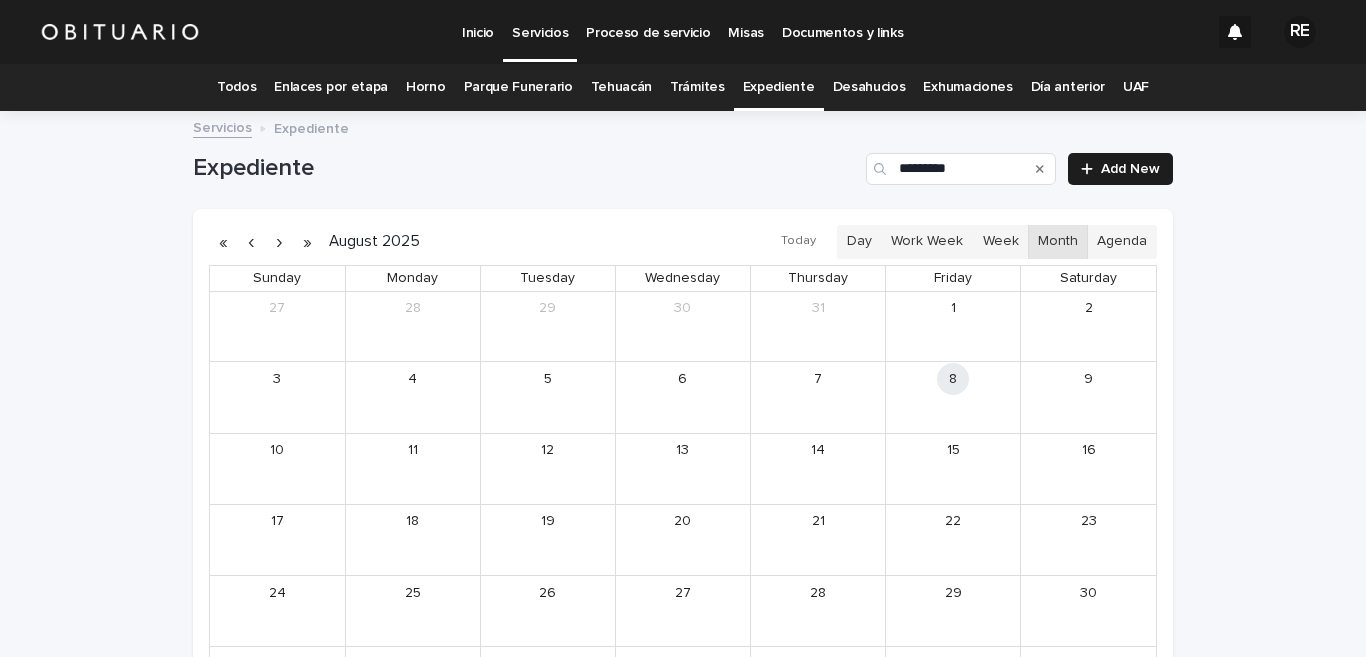 click on "Todos" at bounding box center [236, 87] 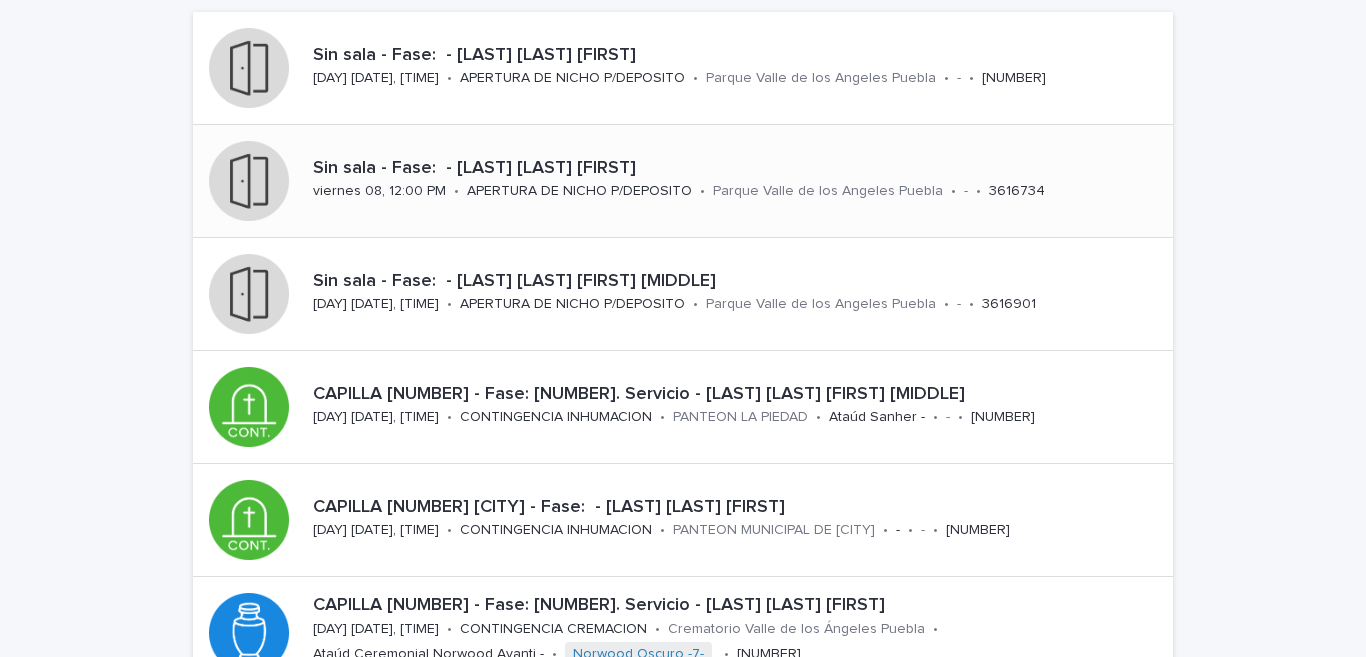 scroll, scrollTop: 394, scrollLeft: 0, axis: vertical 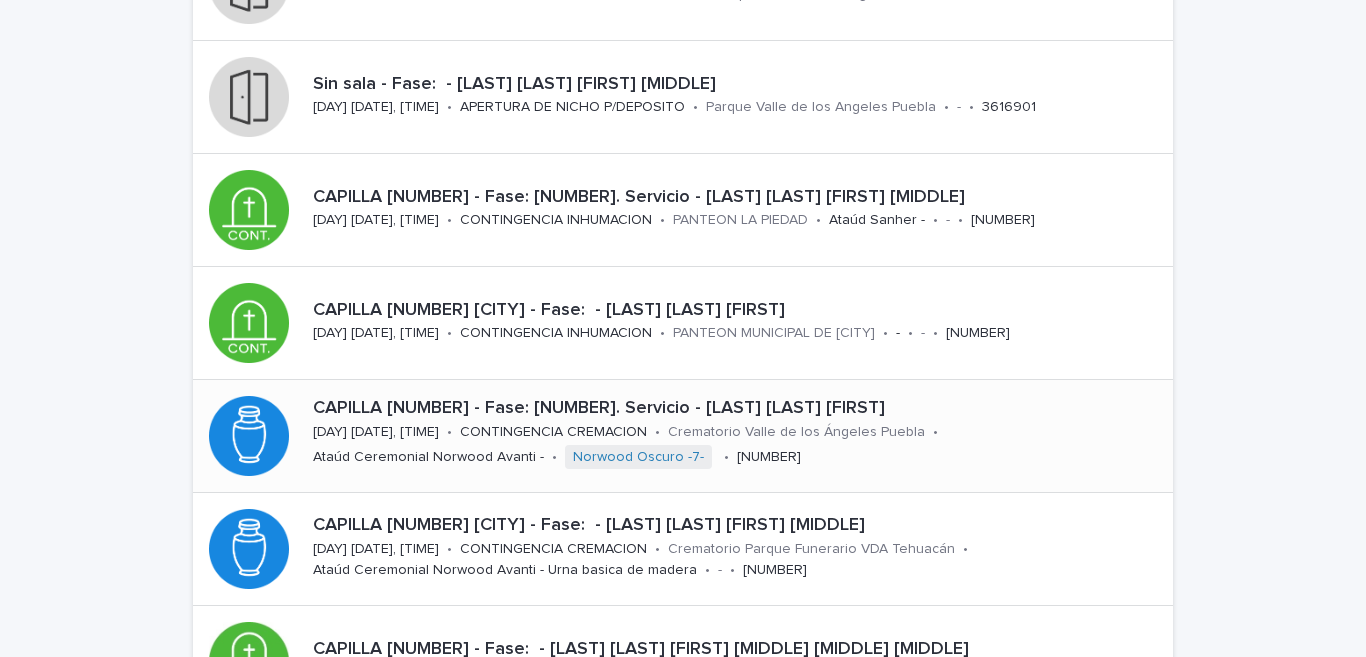 click on "CONTINGENCIA CREMACION" at bounding box center [553, 430] 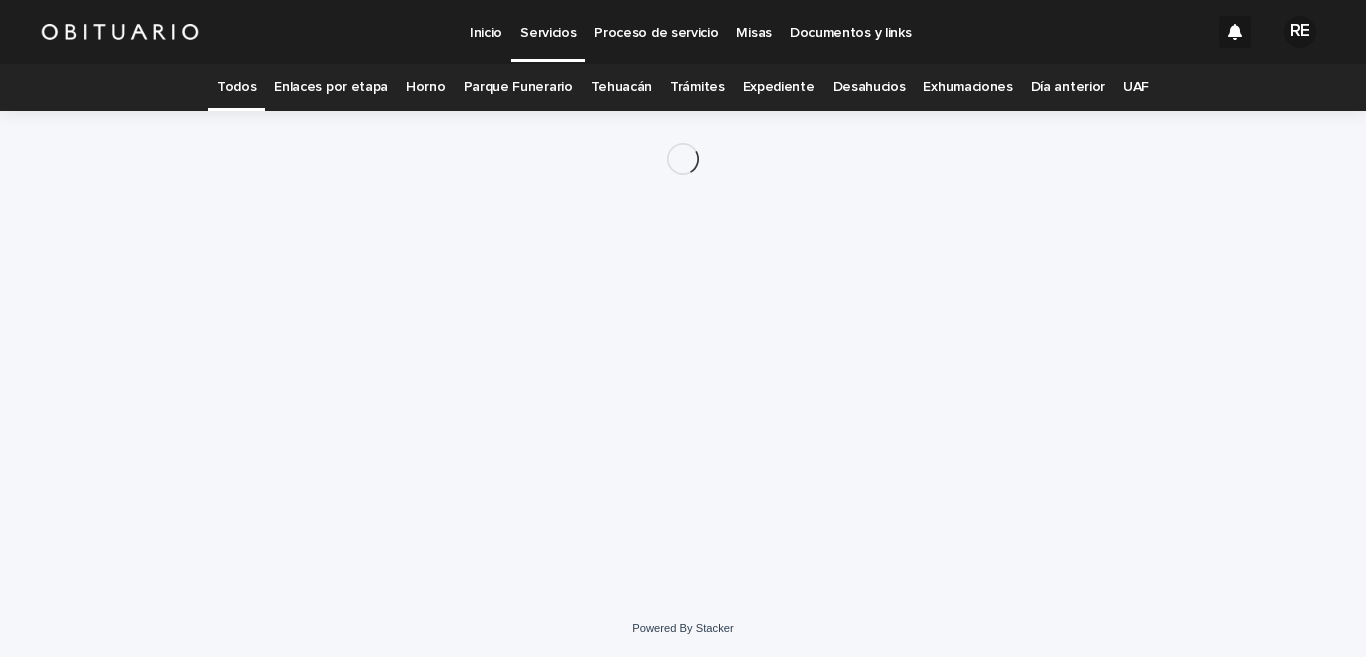 scroll, scrollTop: 0, scrollLeft: 0, axis: both 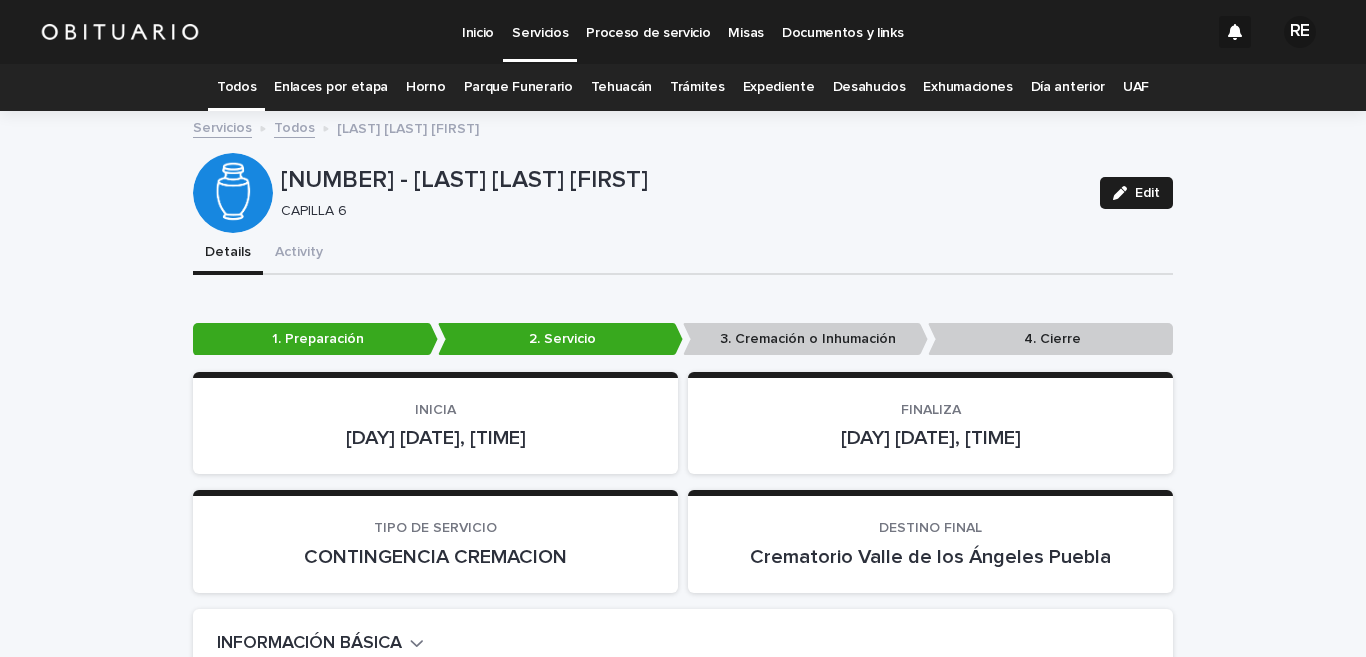 click on "Todos" at bounding box center (236, 87) 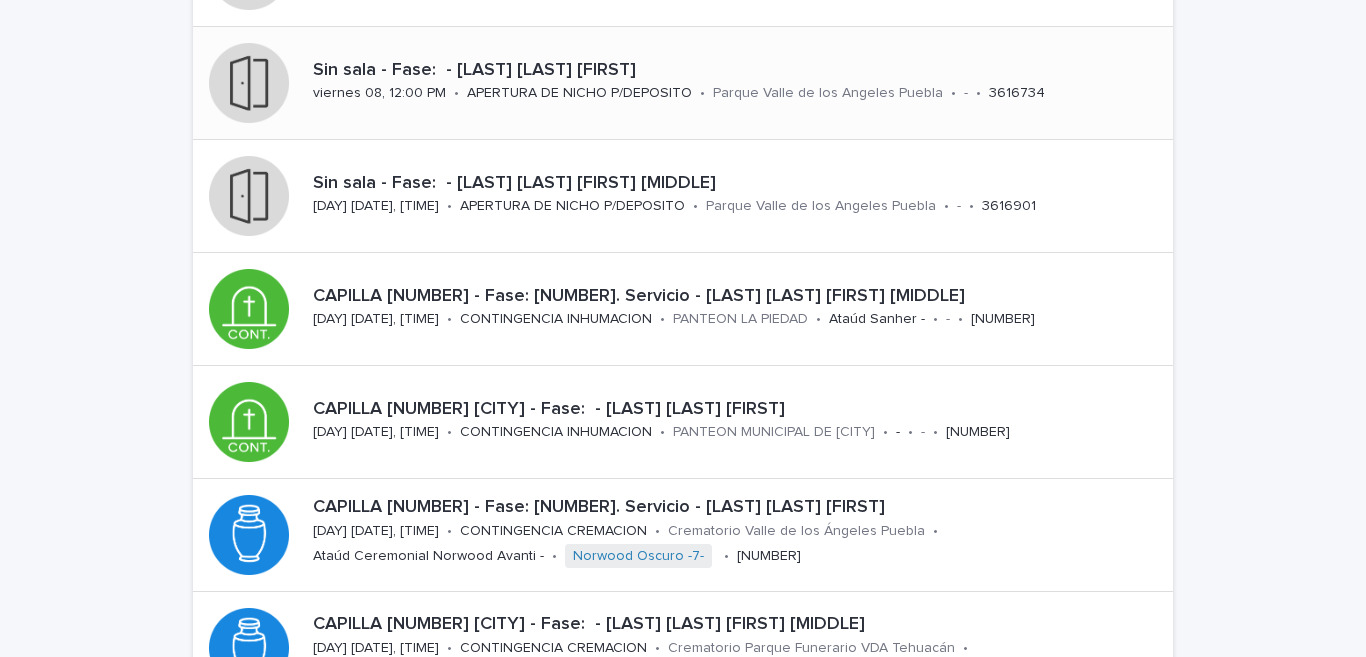 scroll, scrollTop: 0, scrollLeft: 0, axis: both 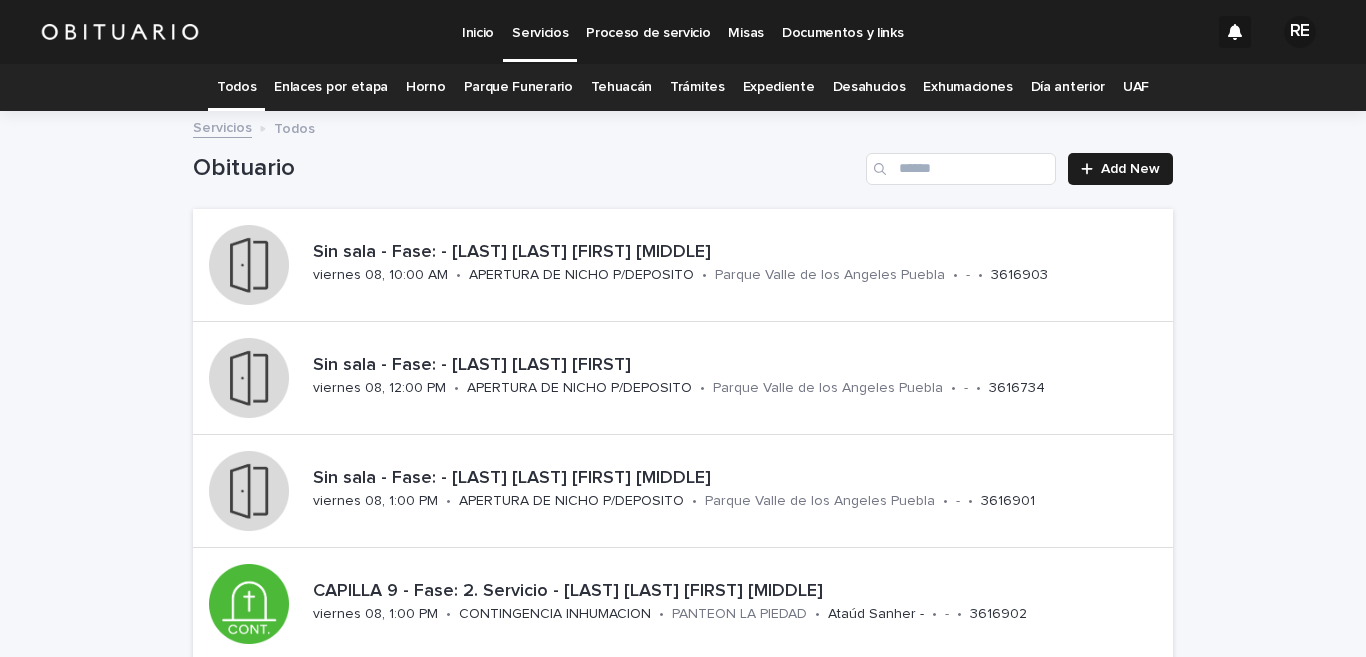 click on "Expediente" at bounding box center [779, 87] 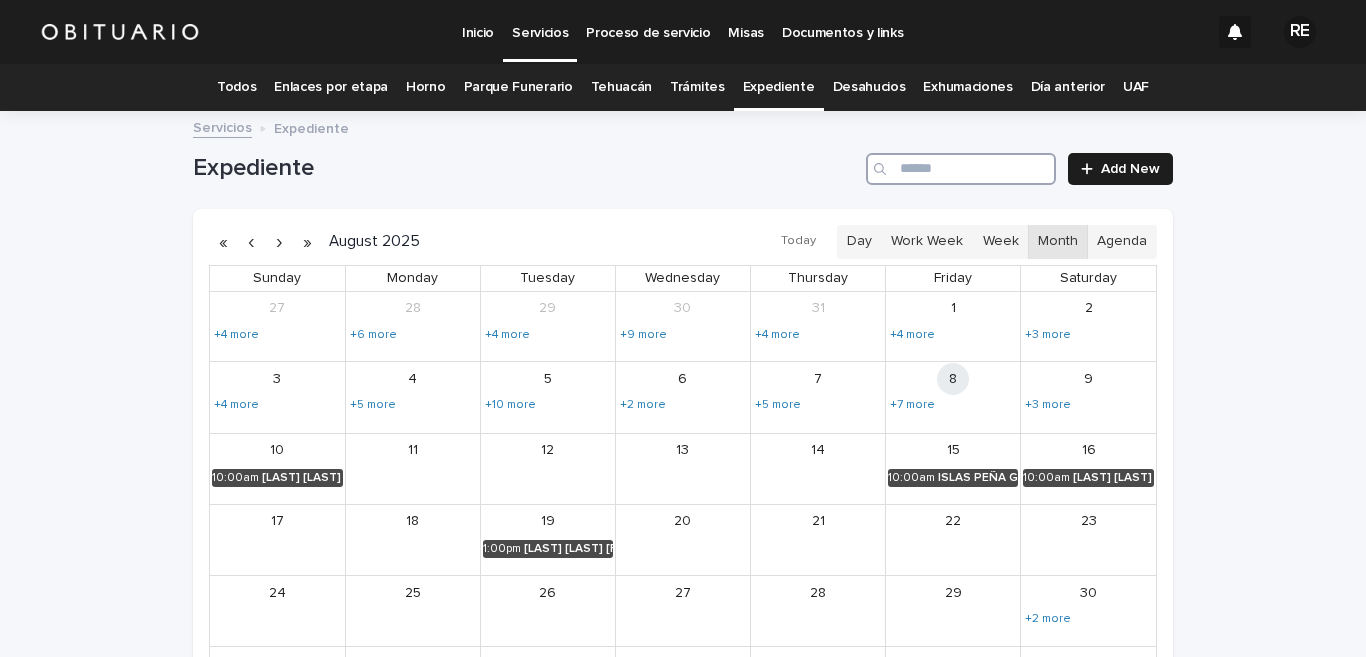 click at bounding box center [961, 169] 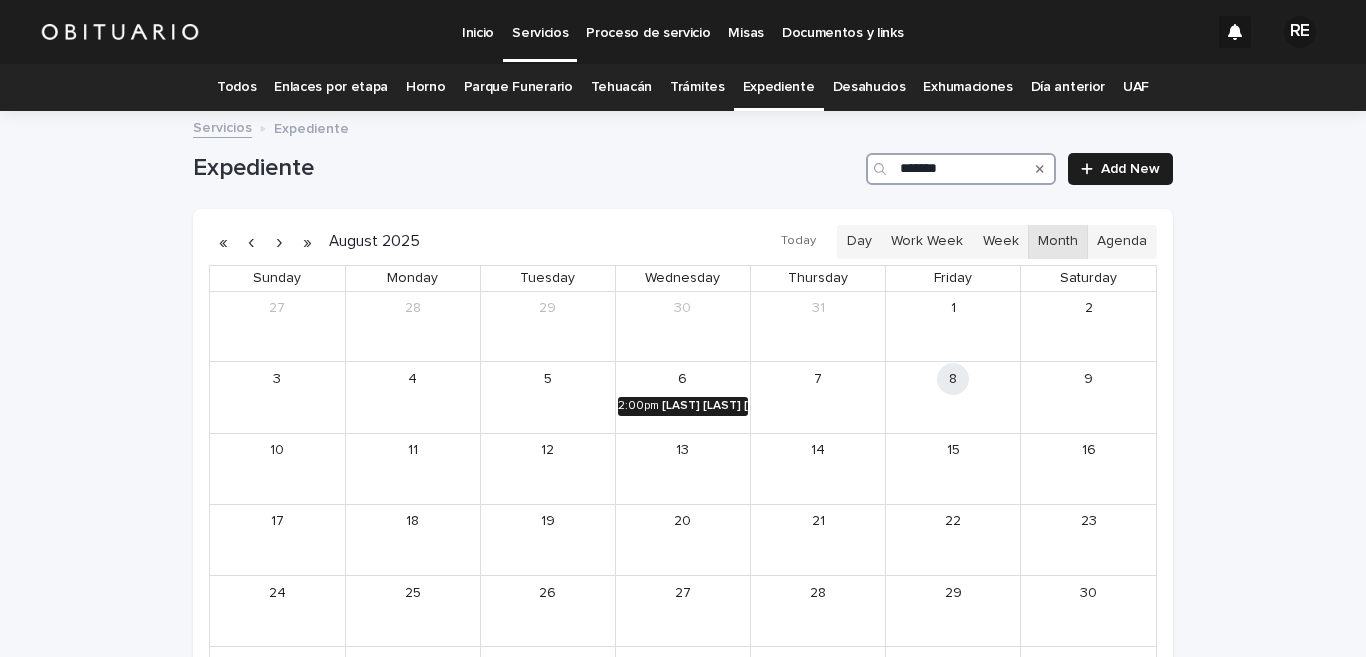 click on "[LAST] [LAST] [FIRST]" at bounding box center (705, 406) 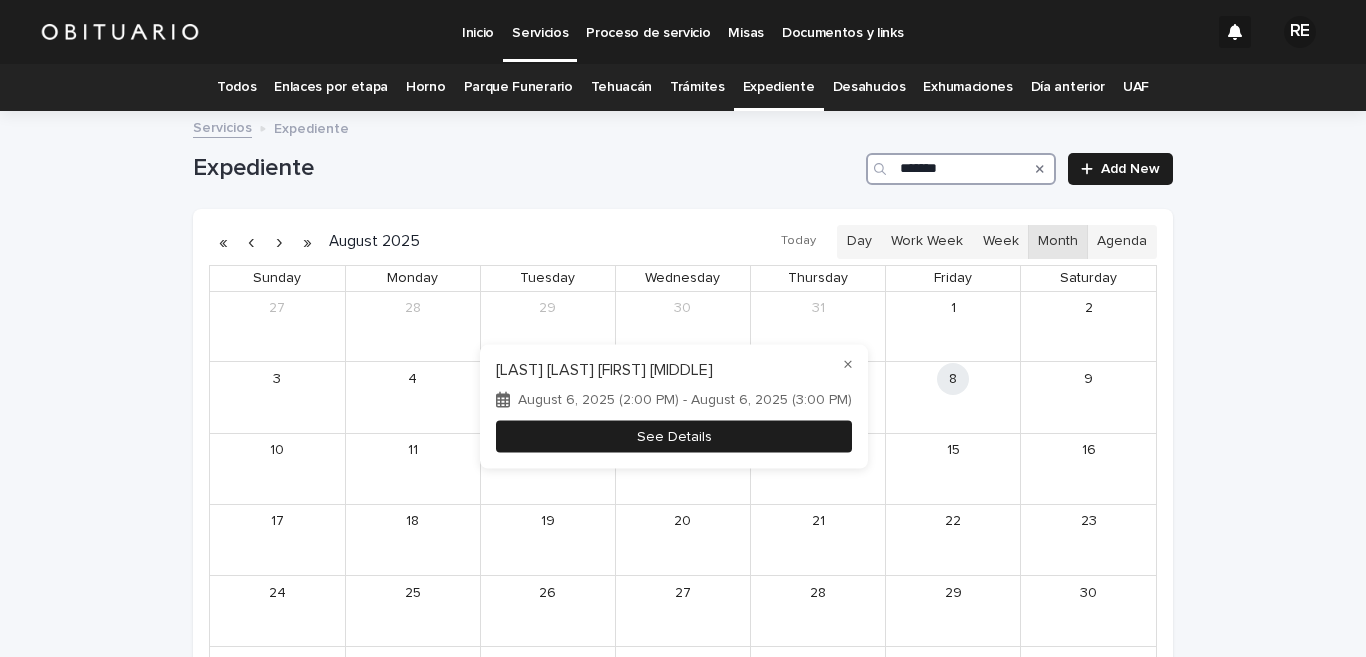 type on "*******" 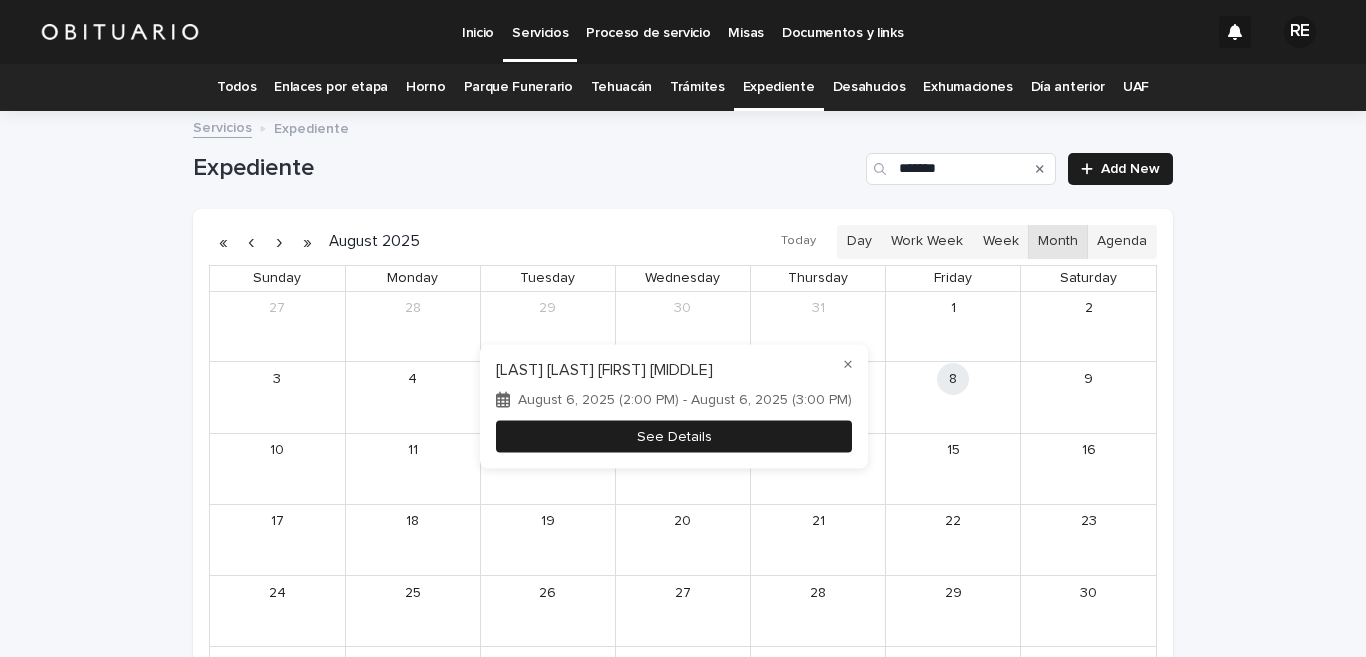 click on "See Details" at bounding box center (674, 436) 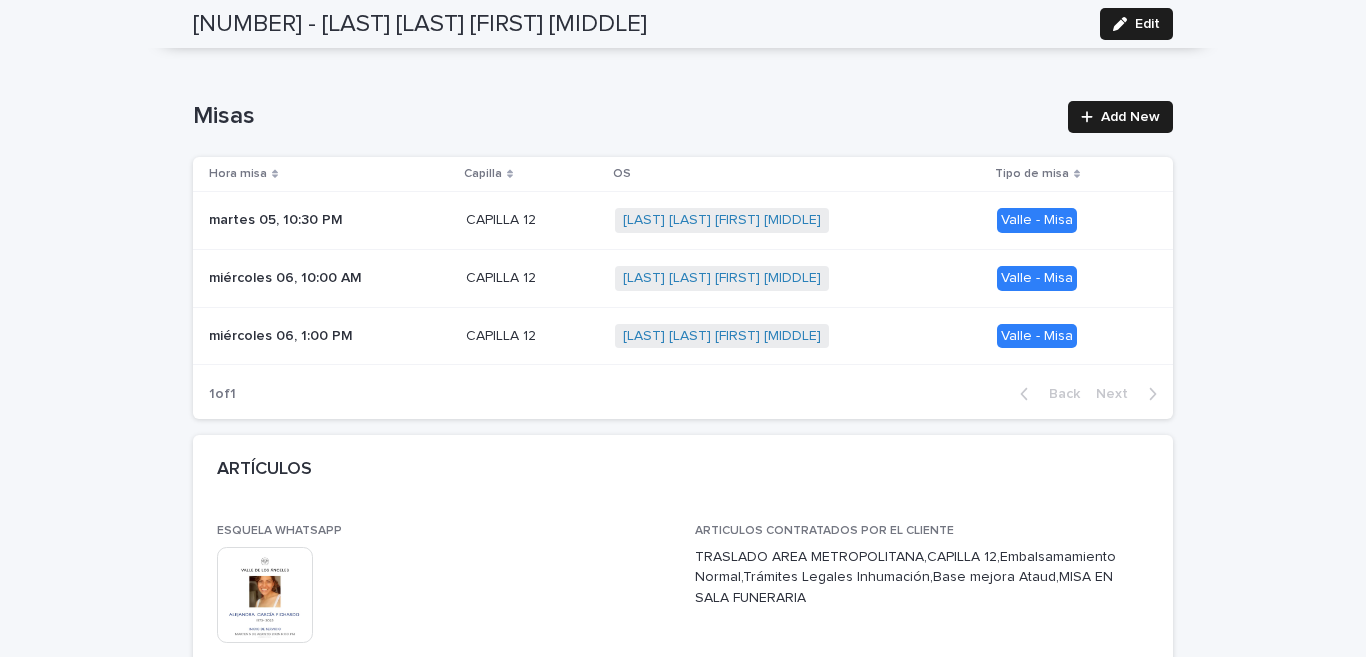 scroll, scrollTop: 0, scrollLeft: 0, axis: both 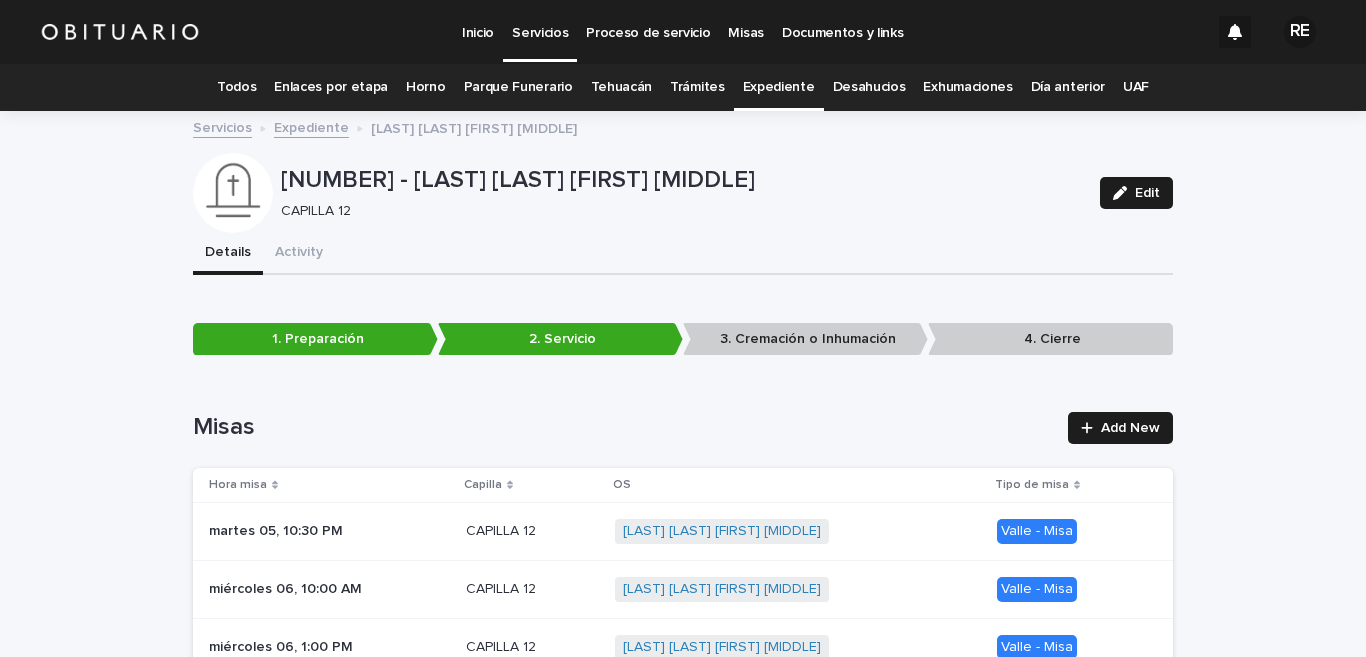 click on "Todos" at bounding box center [236, 87] 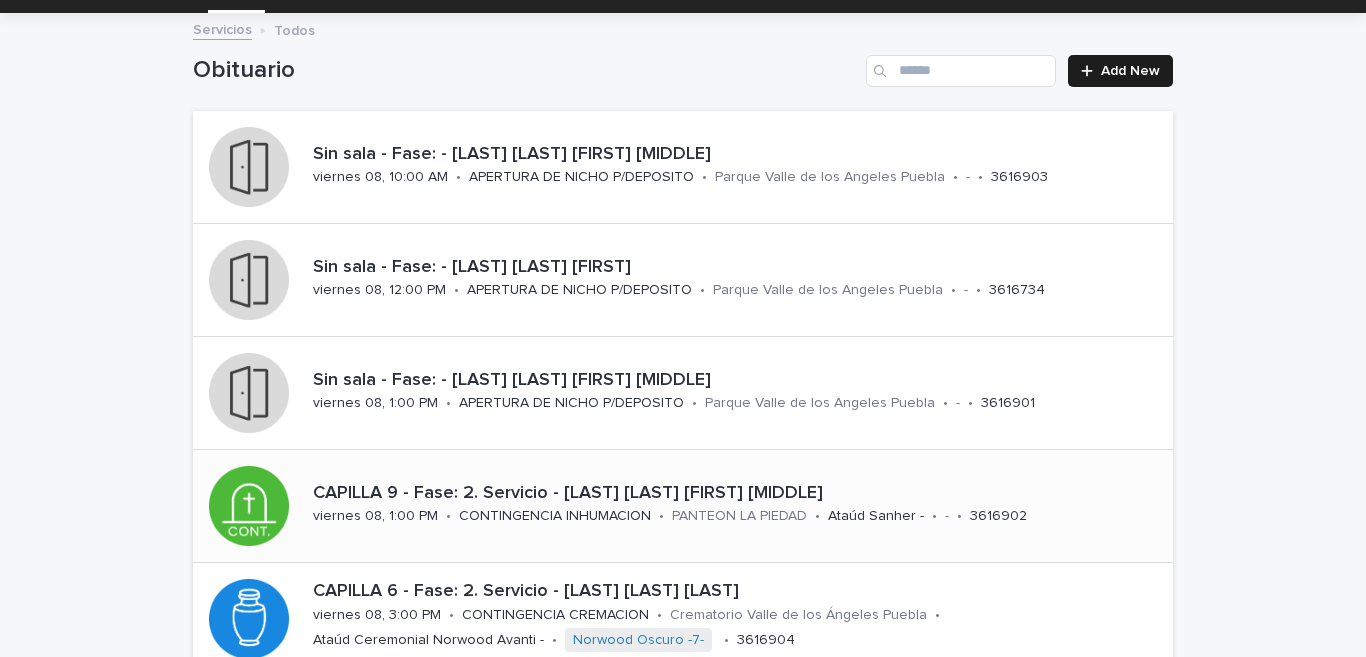 scroll, scrollTop: 0, scrollLeft: 0, axis: both 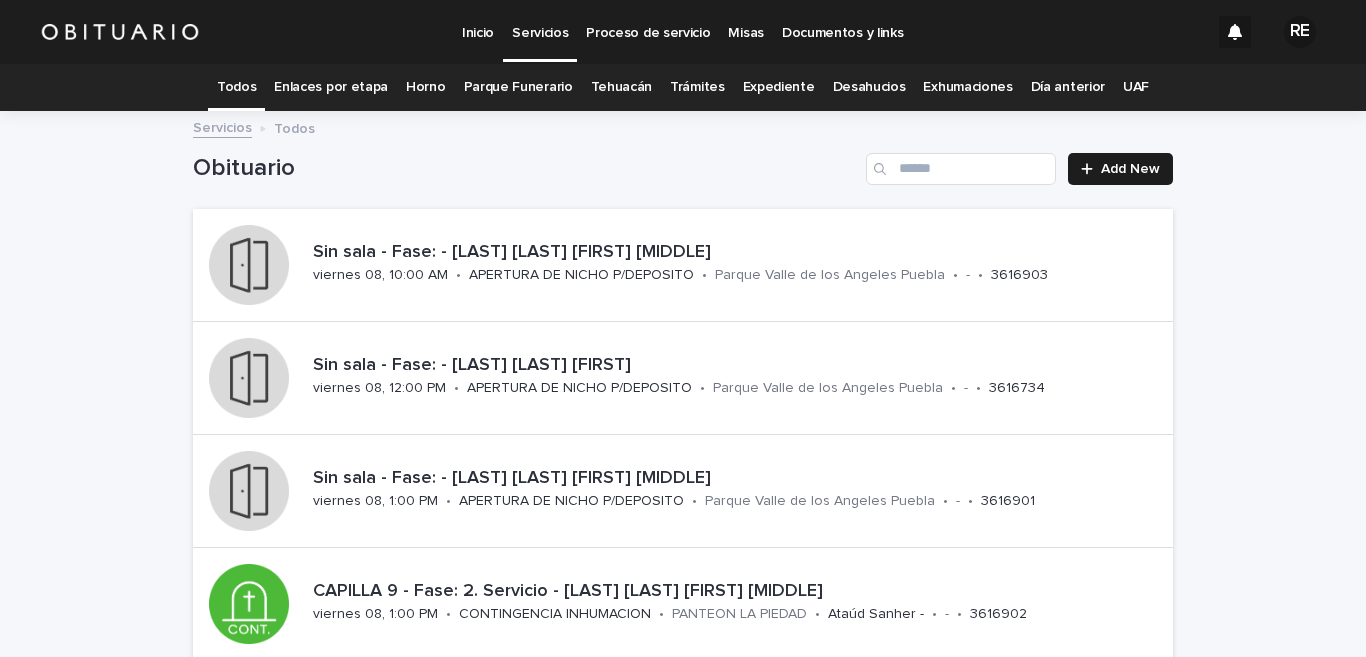 click on "Expediente" at bounding box center [779, 87] 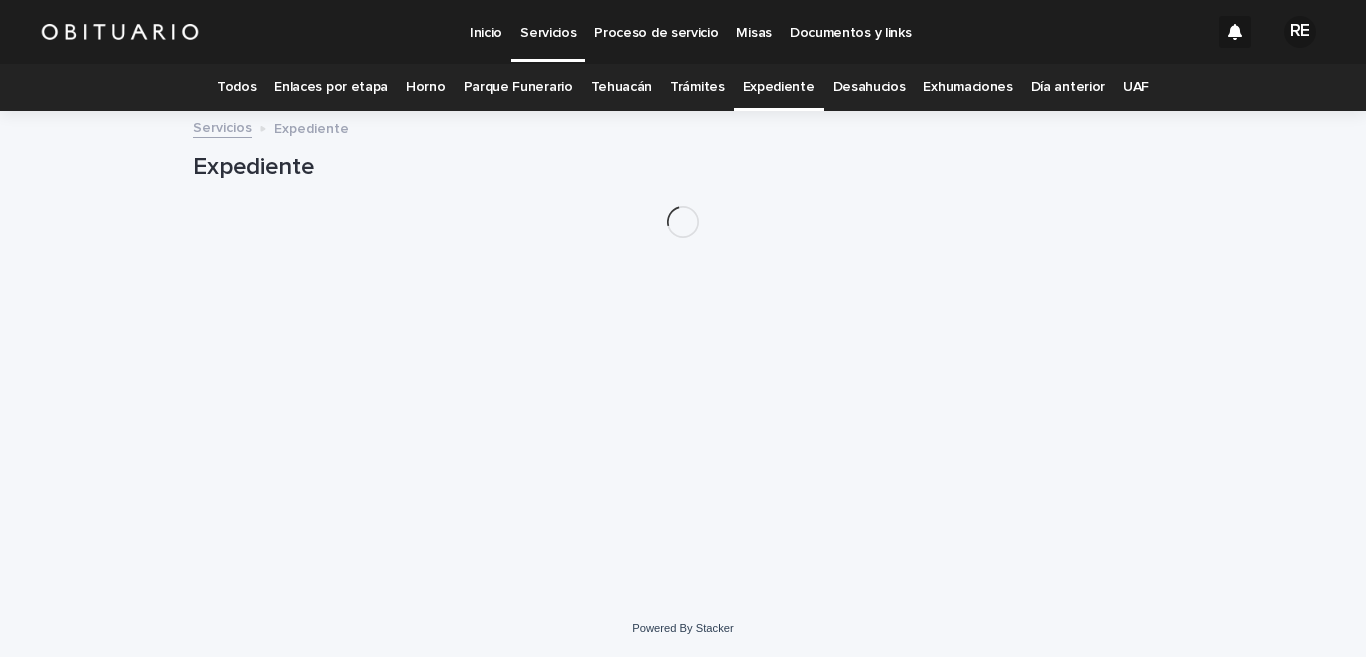 scroll, scrollTop: 0, scrollLeft: 0, axis: both 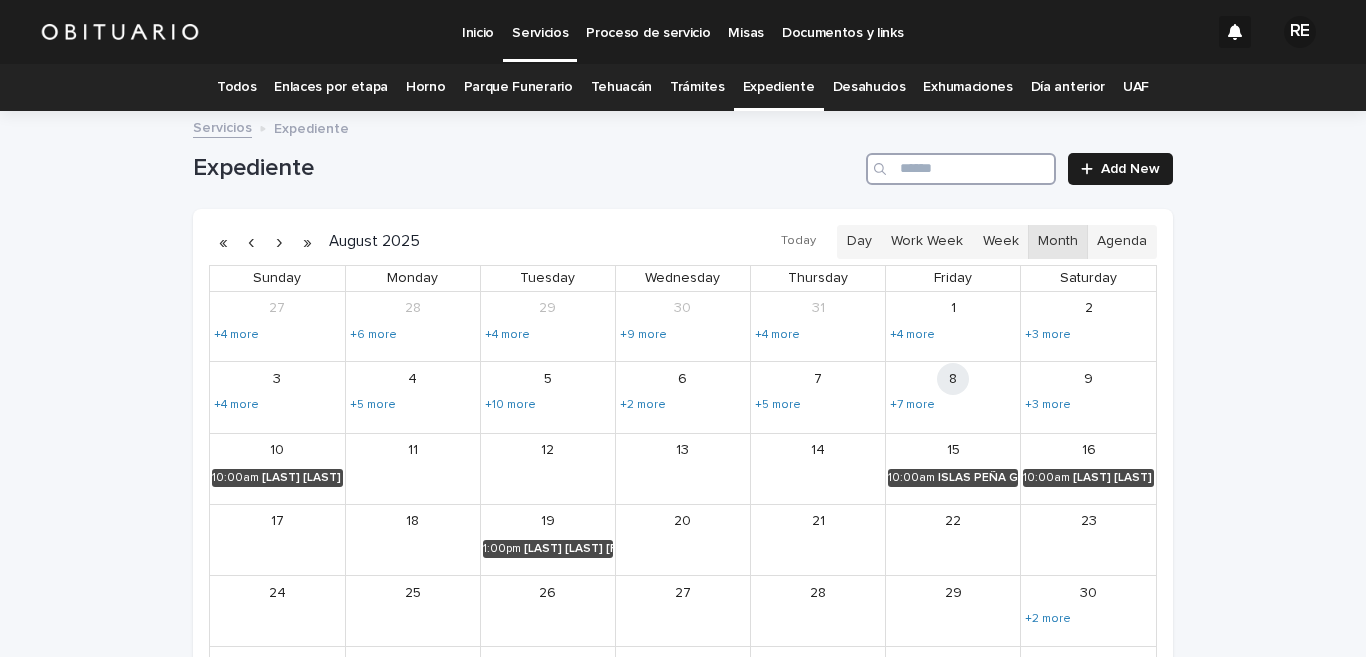 click at bounding box center [961, 169] 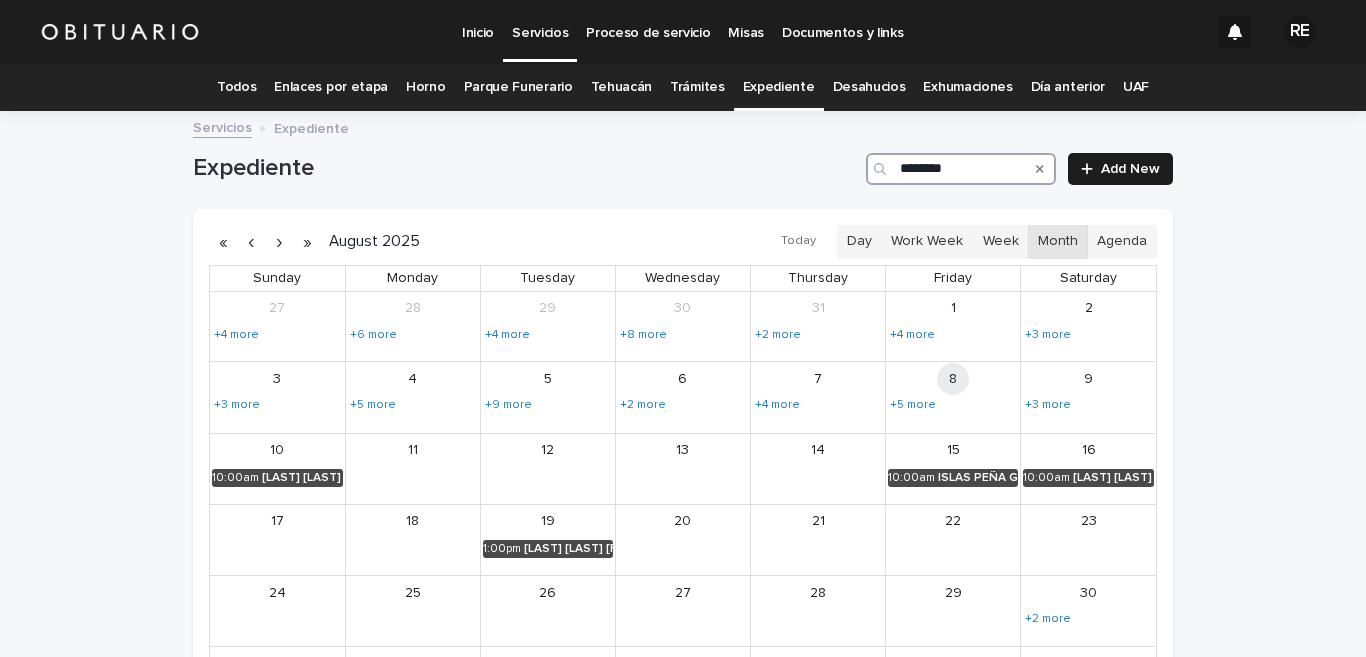 type on "*******" 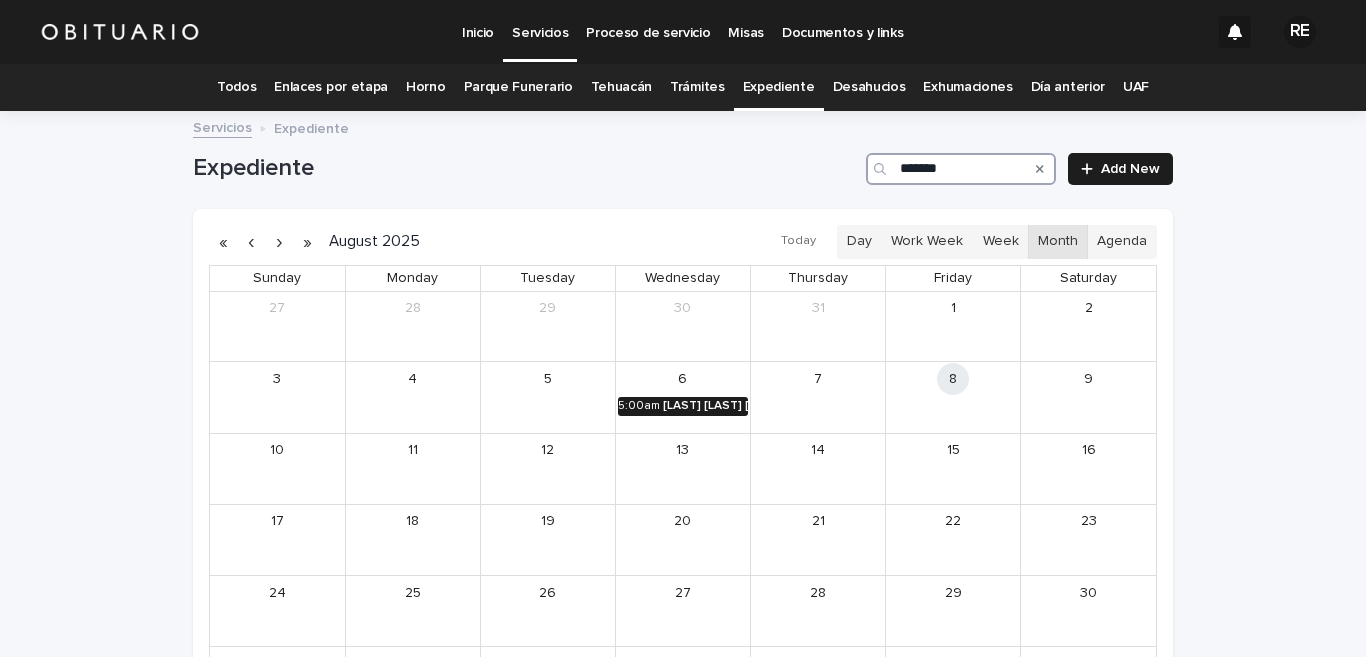 click on "[LAST] [LAST] [FIRST] [MIDDLE] [MIDDLE]" at bounding box center [705, 406] 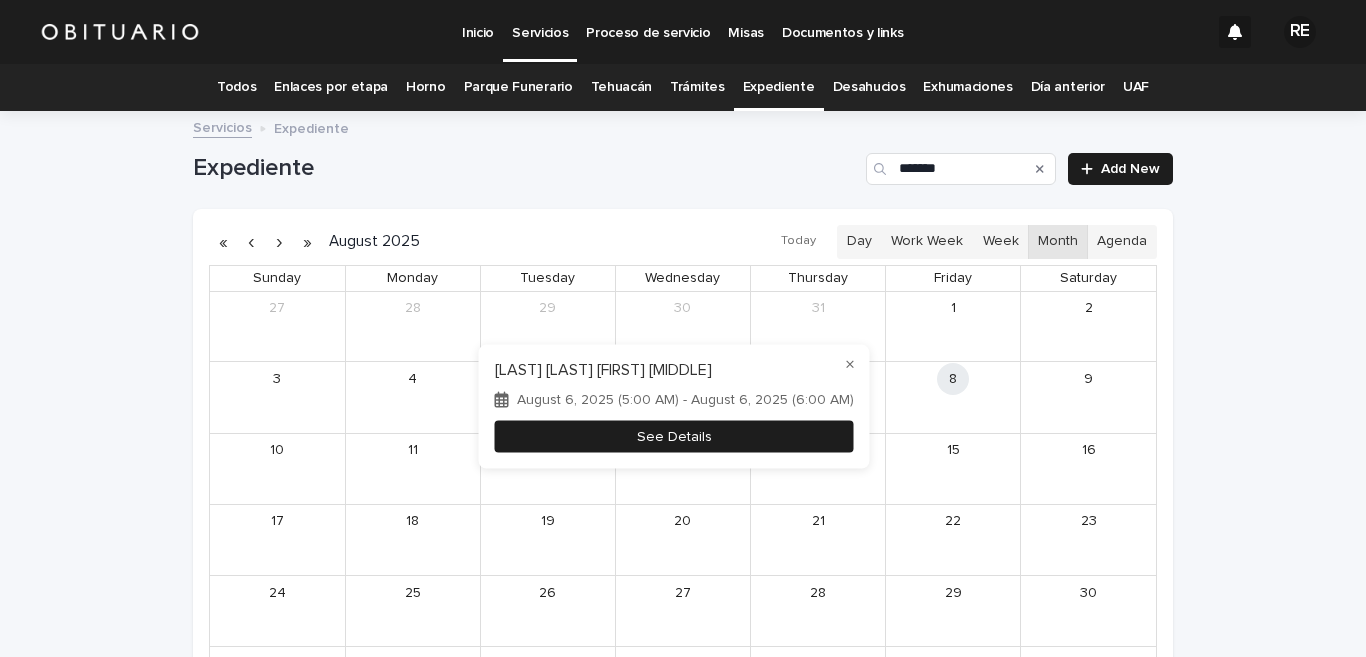 click on "See Details" at bounding box center (674, 436) 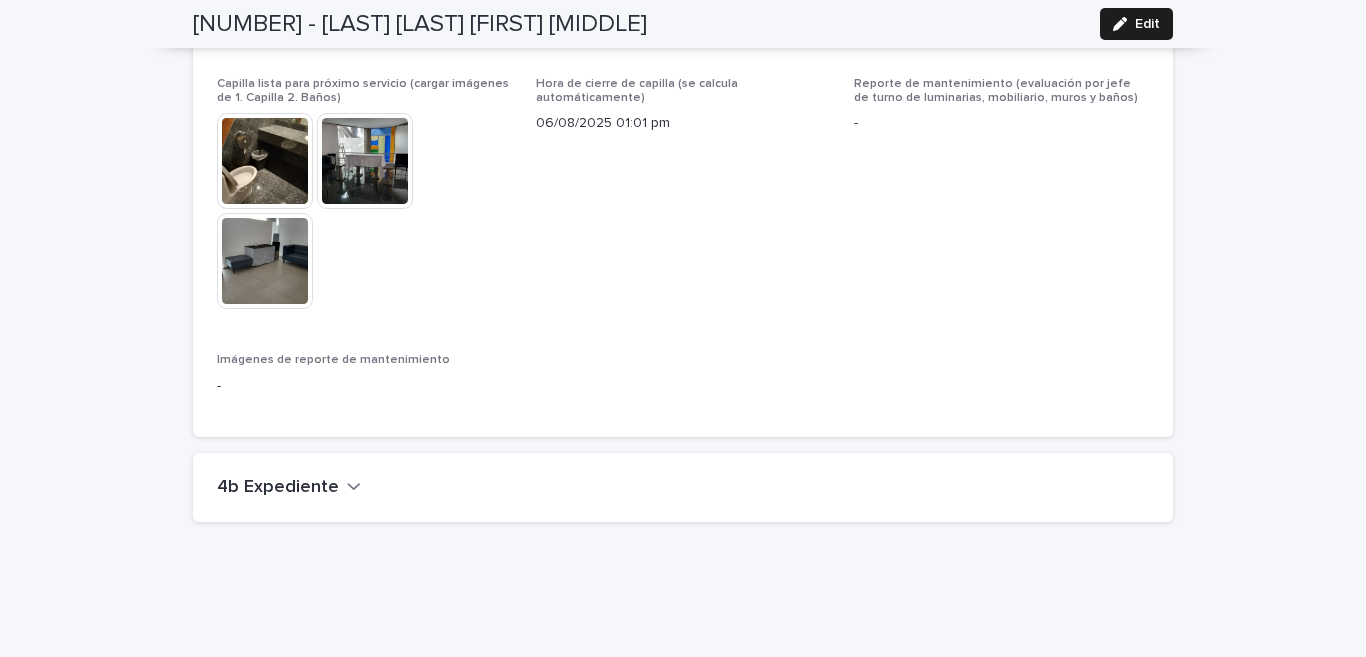 scroll, scrollTop: 4873, scrollLeft: 0, axis: vertical 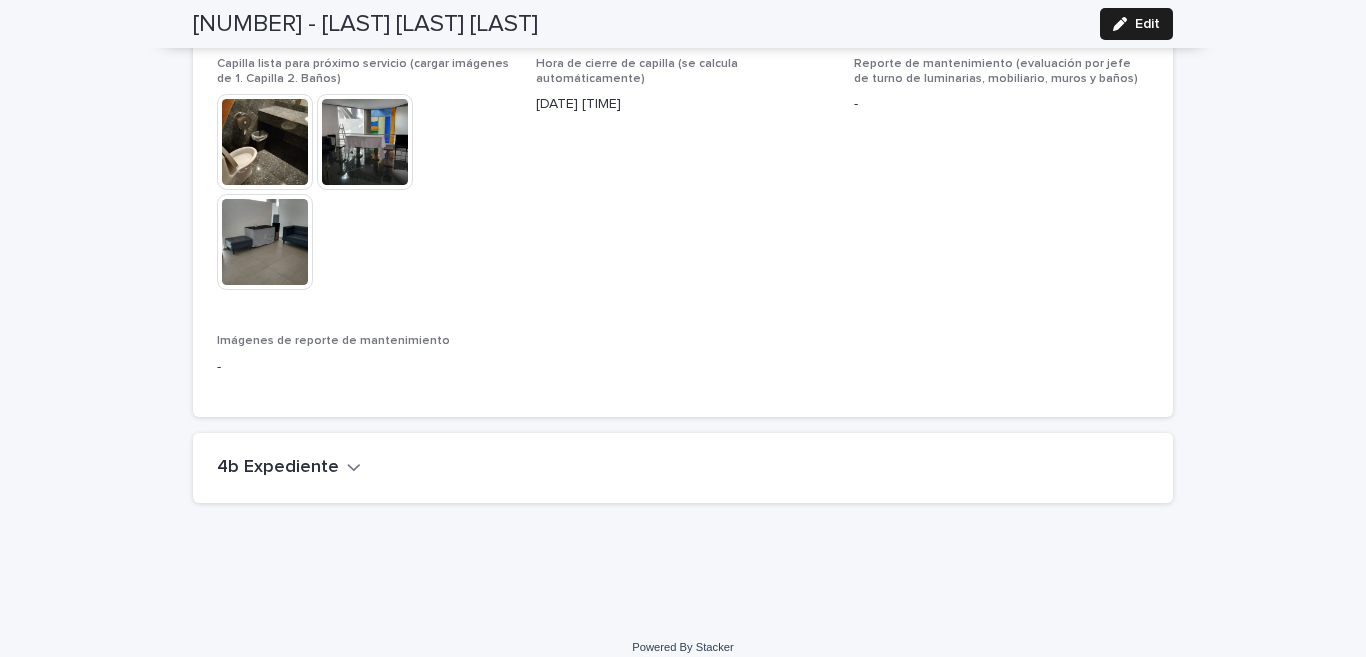 click 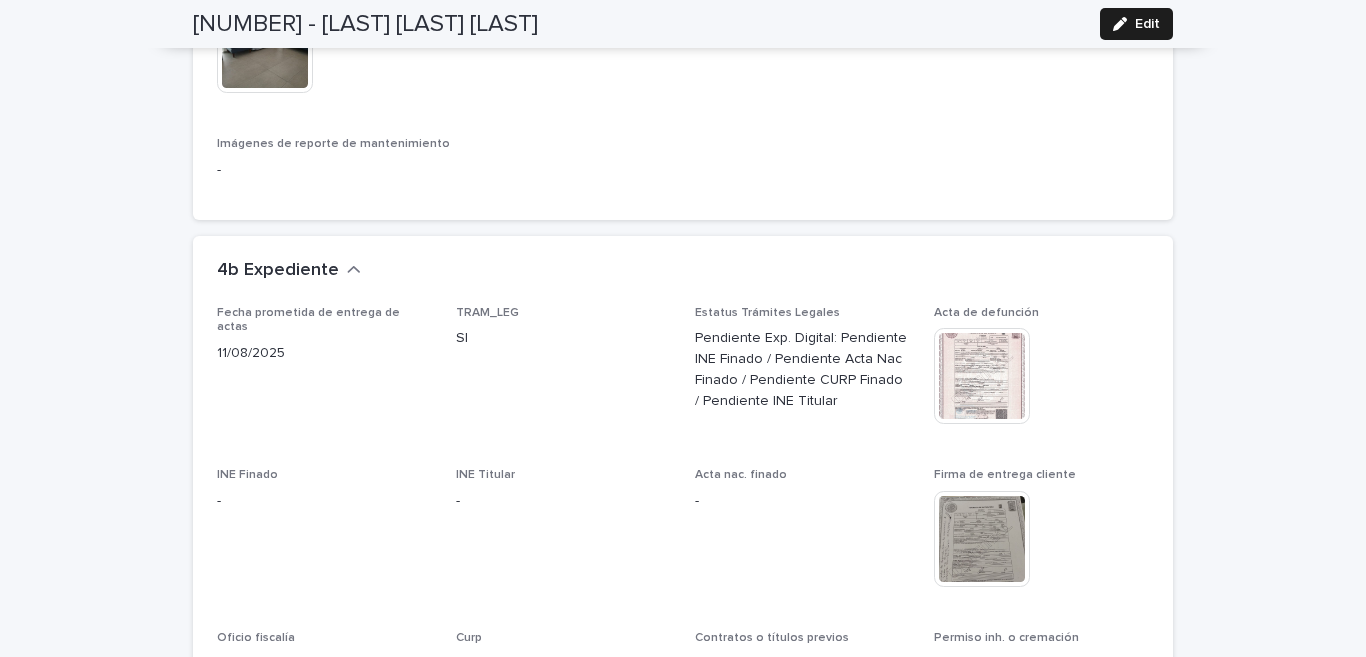 scroll, scrollTop: 5168, scrollLeft: 0, axis: vertical 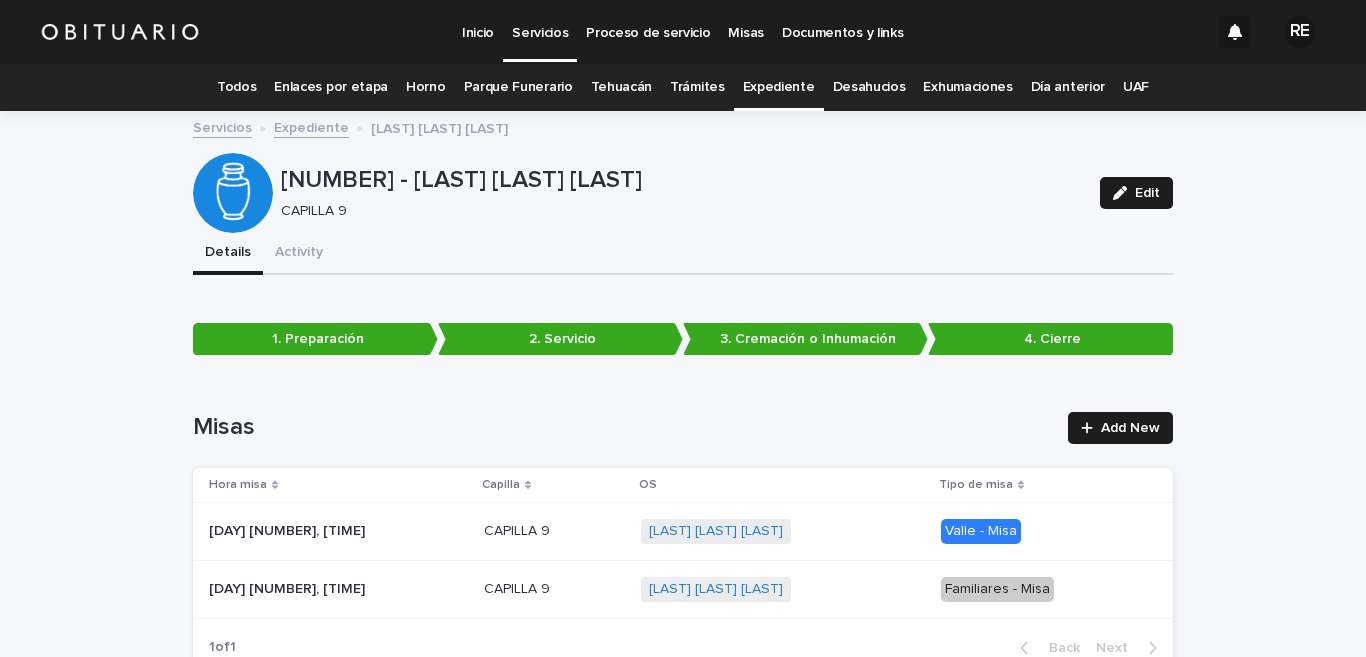 click on "Todos" at bounding box center [236, 87] 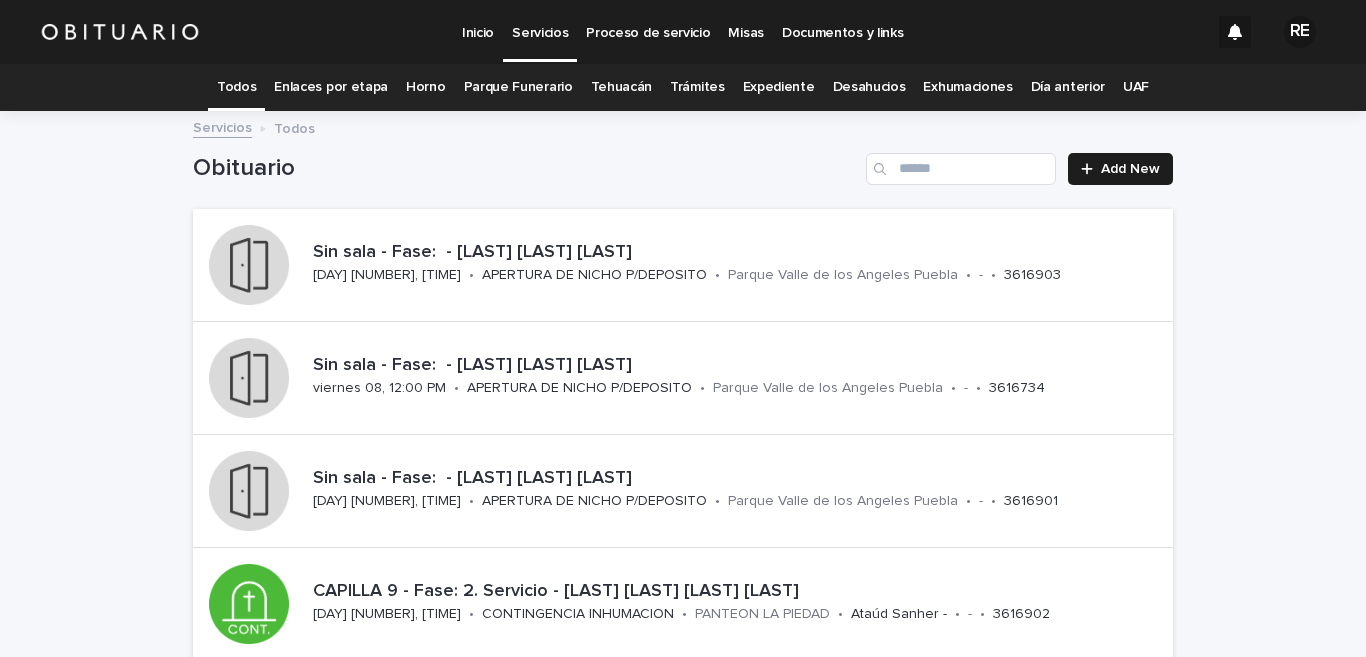 scroll, scrollTop: 197, scrollLeft: 0, axis: vertical 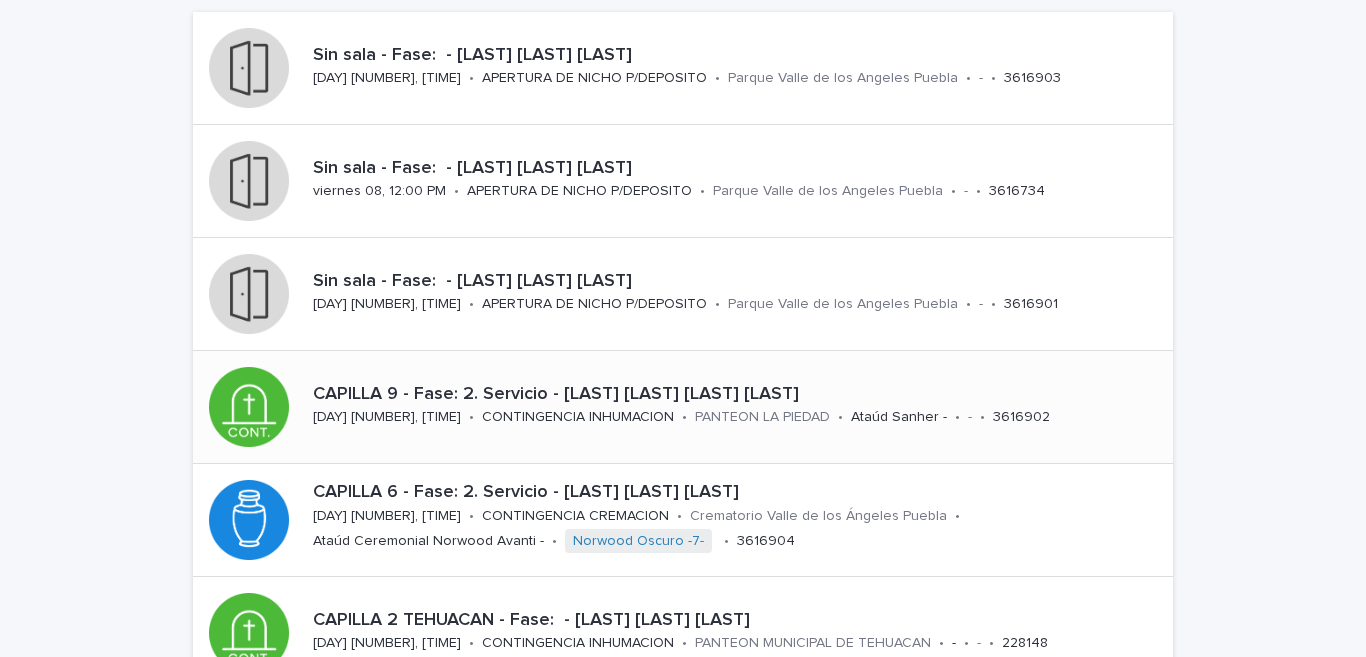 click on "CAPILLA [NUMBER] - Fase: [NUMBER]. Servicio - [LAST] [LAST] [FIRST] [MIDDLE]" at bounding box center (739, 395) 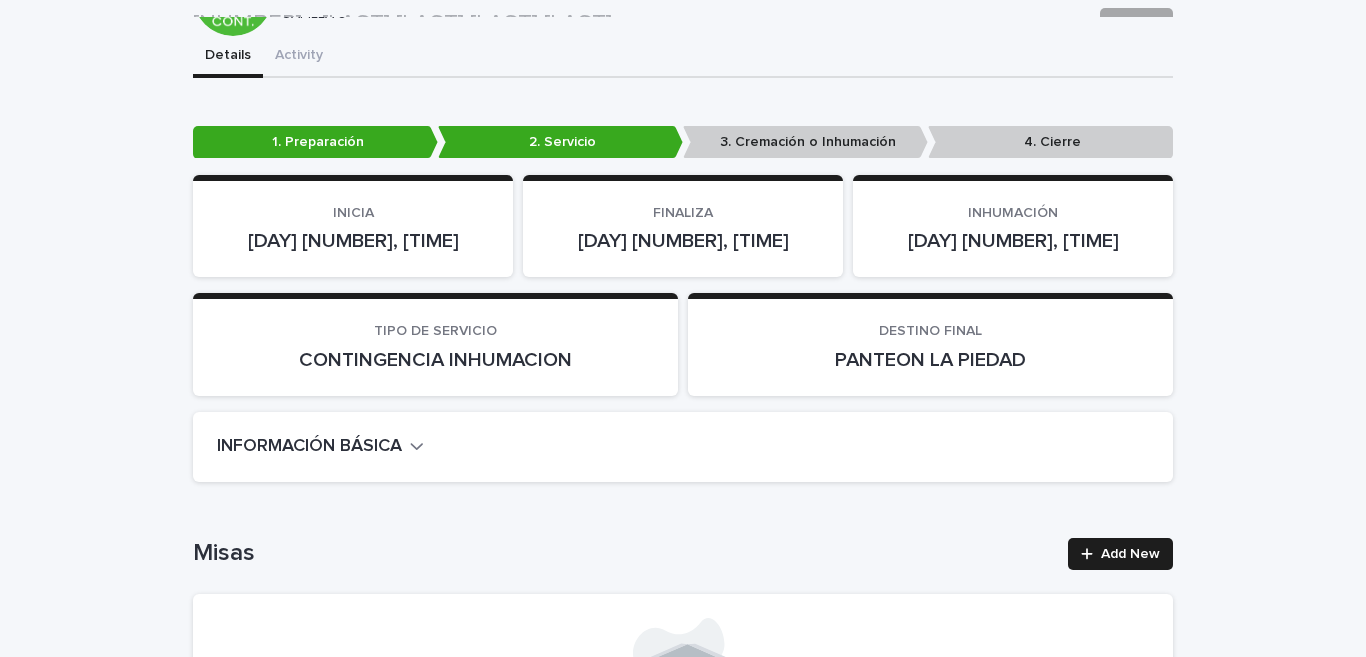 scroll, scrollTop: 0, scrollLeft: 0, axis: both 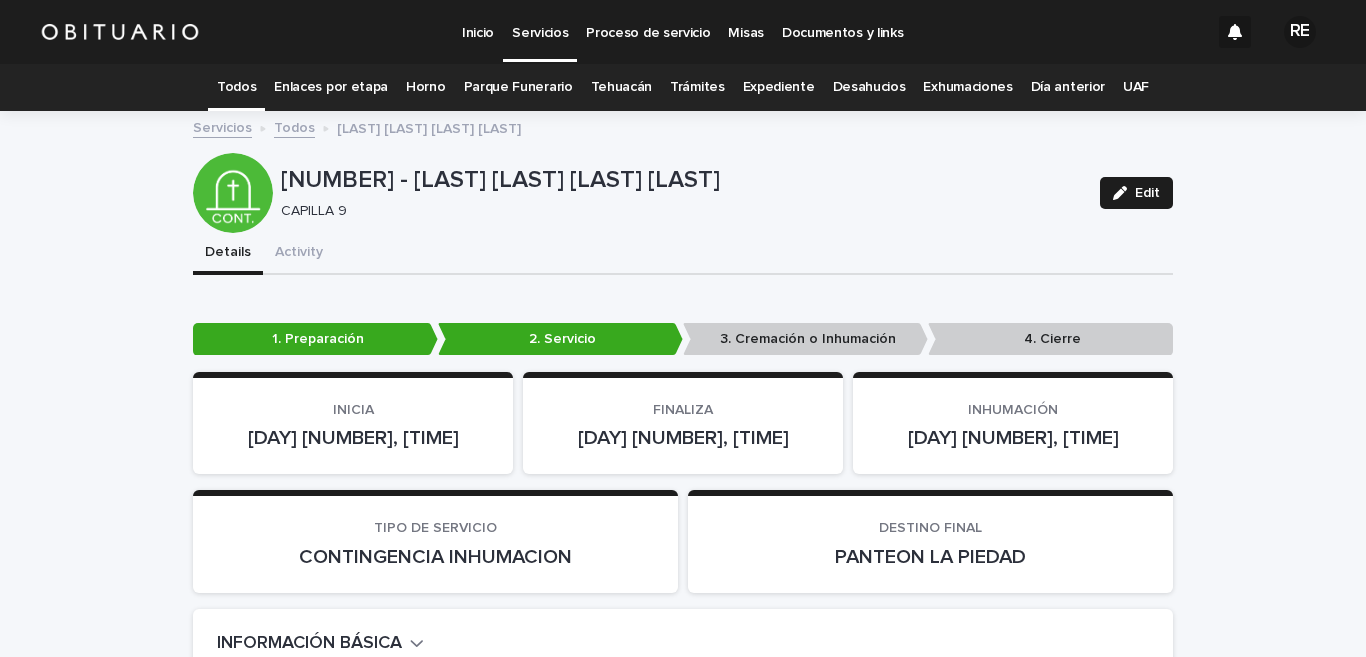 click on "Todos" at bounding box center (236, 87) 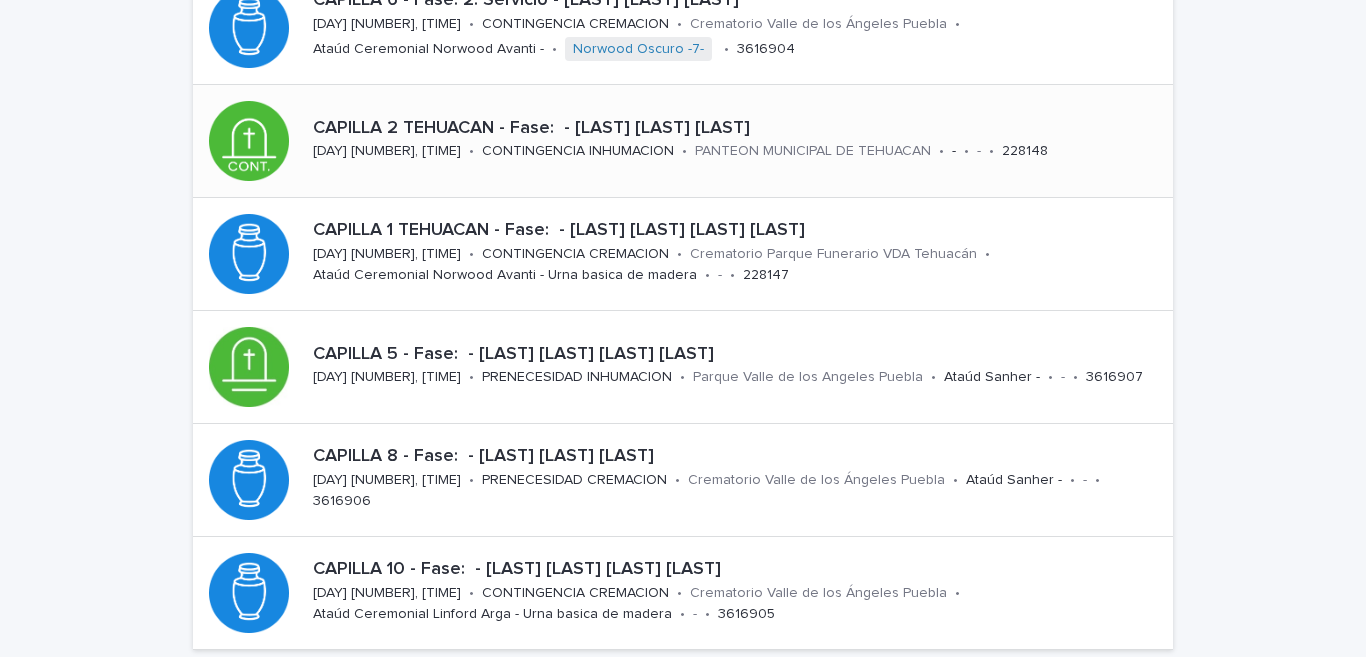 scroll, scrollTop: 788, scrollLeft: 0, axis: vertical 